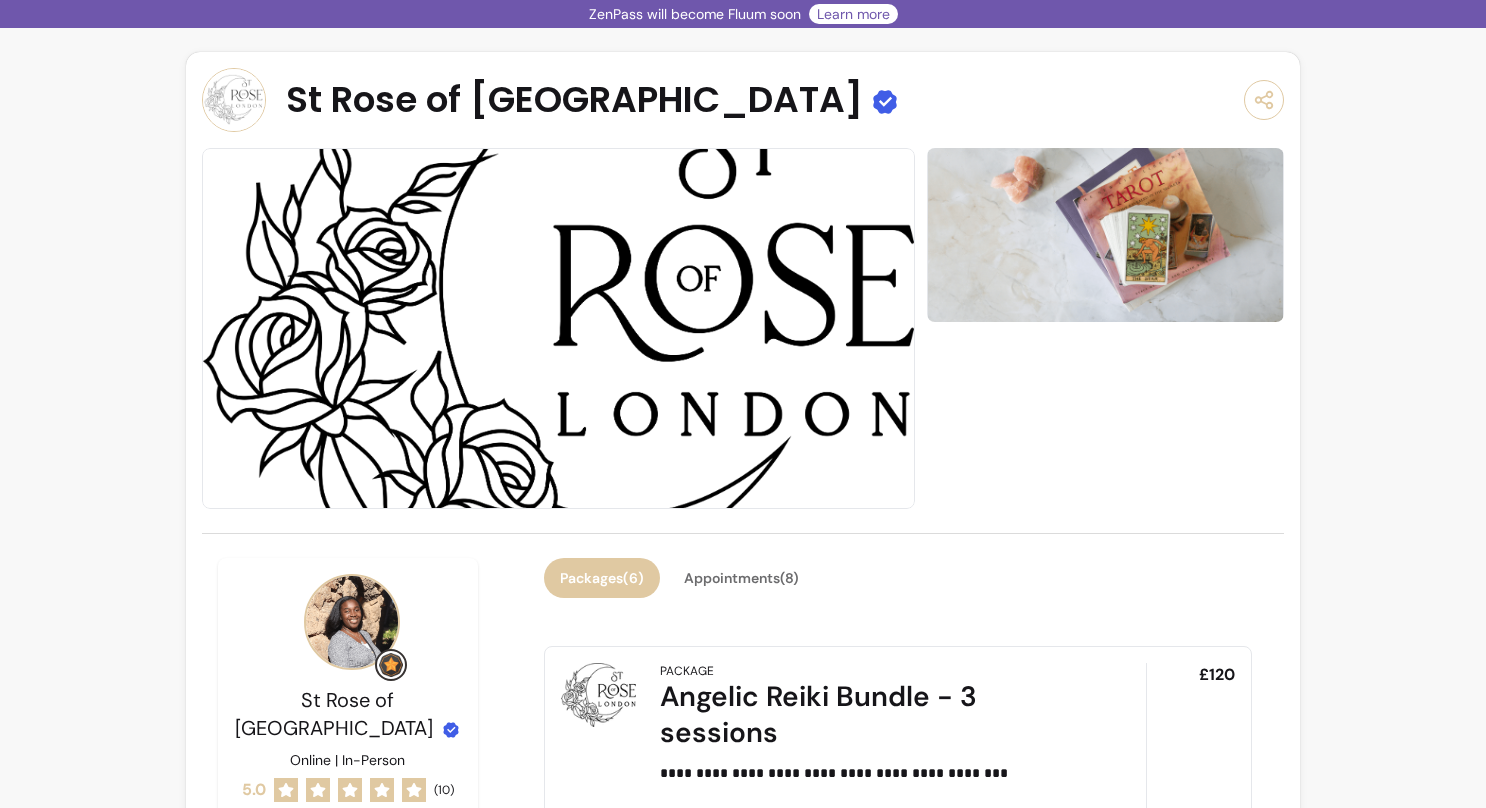 scroll, scrollTop: 0, scrollLeft: 0, axis: both 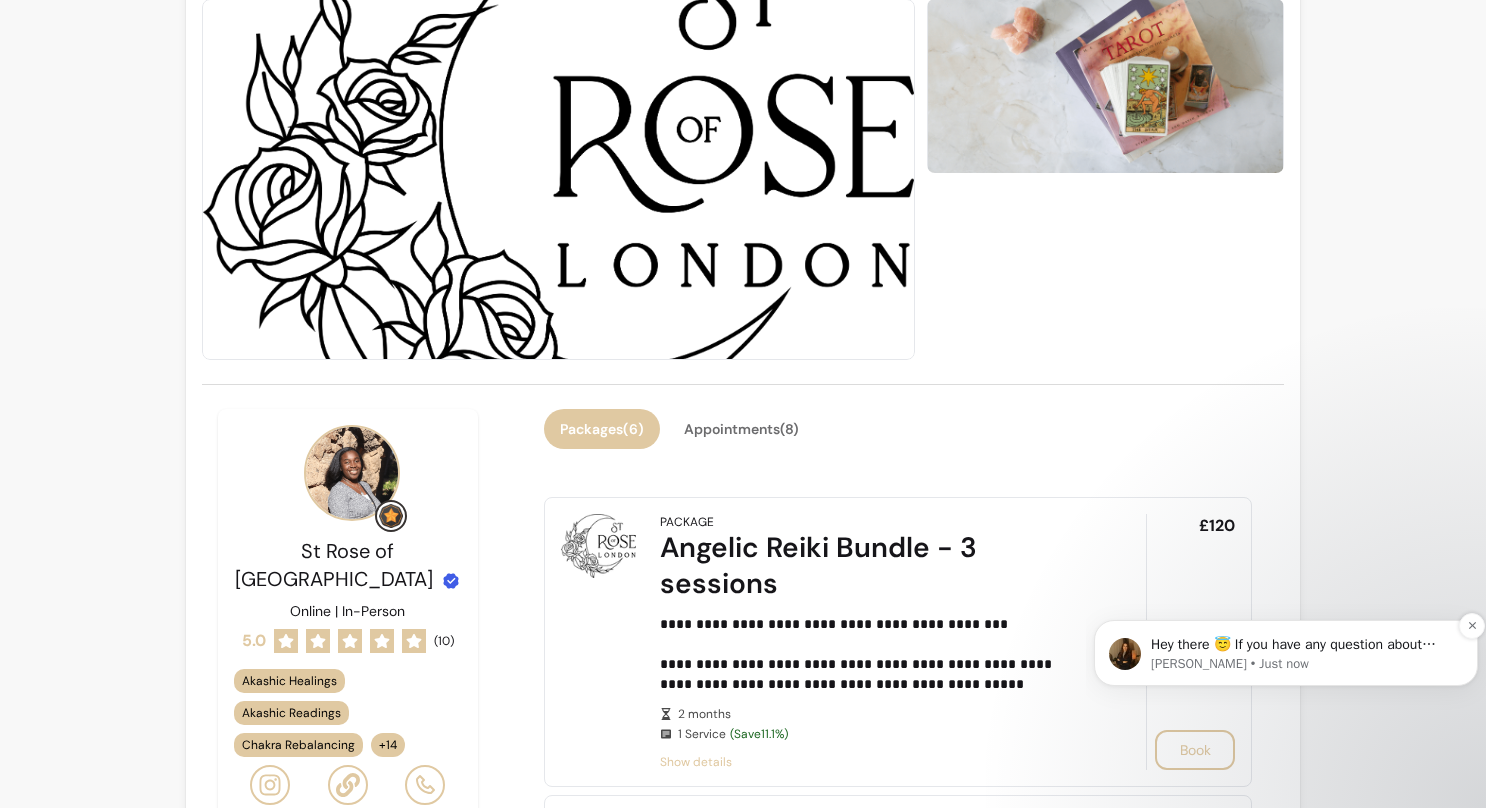 click on "Hey there 😇 If you have any question about what you can do with ZenPass, I'm here to help! Roberta • Just now" at bounding box center [1286, 653] 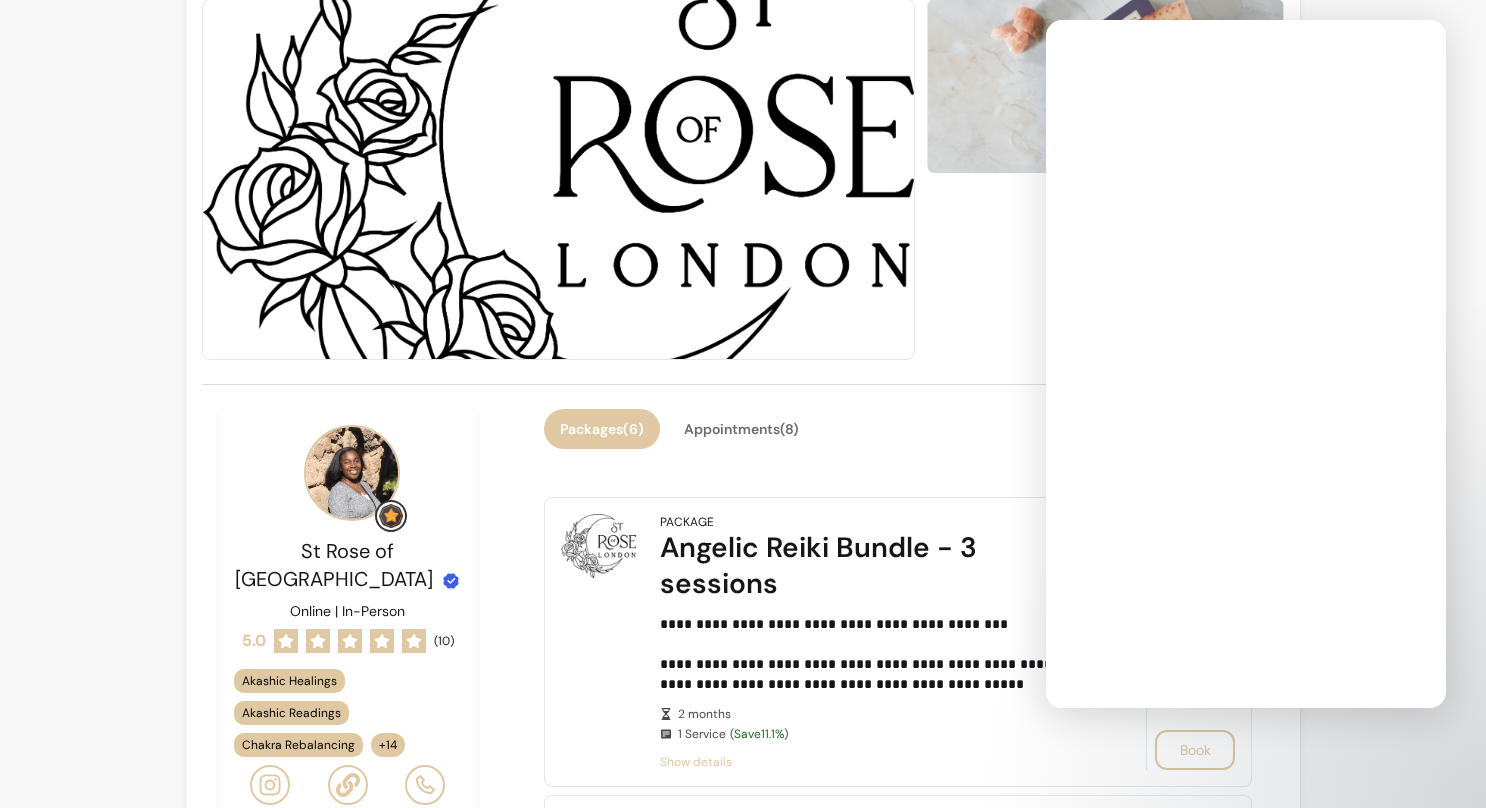 scroll, scrollTop: 0, scrollLeft: 0, axis: both 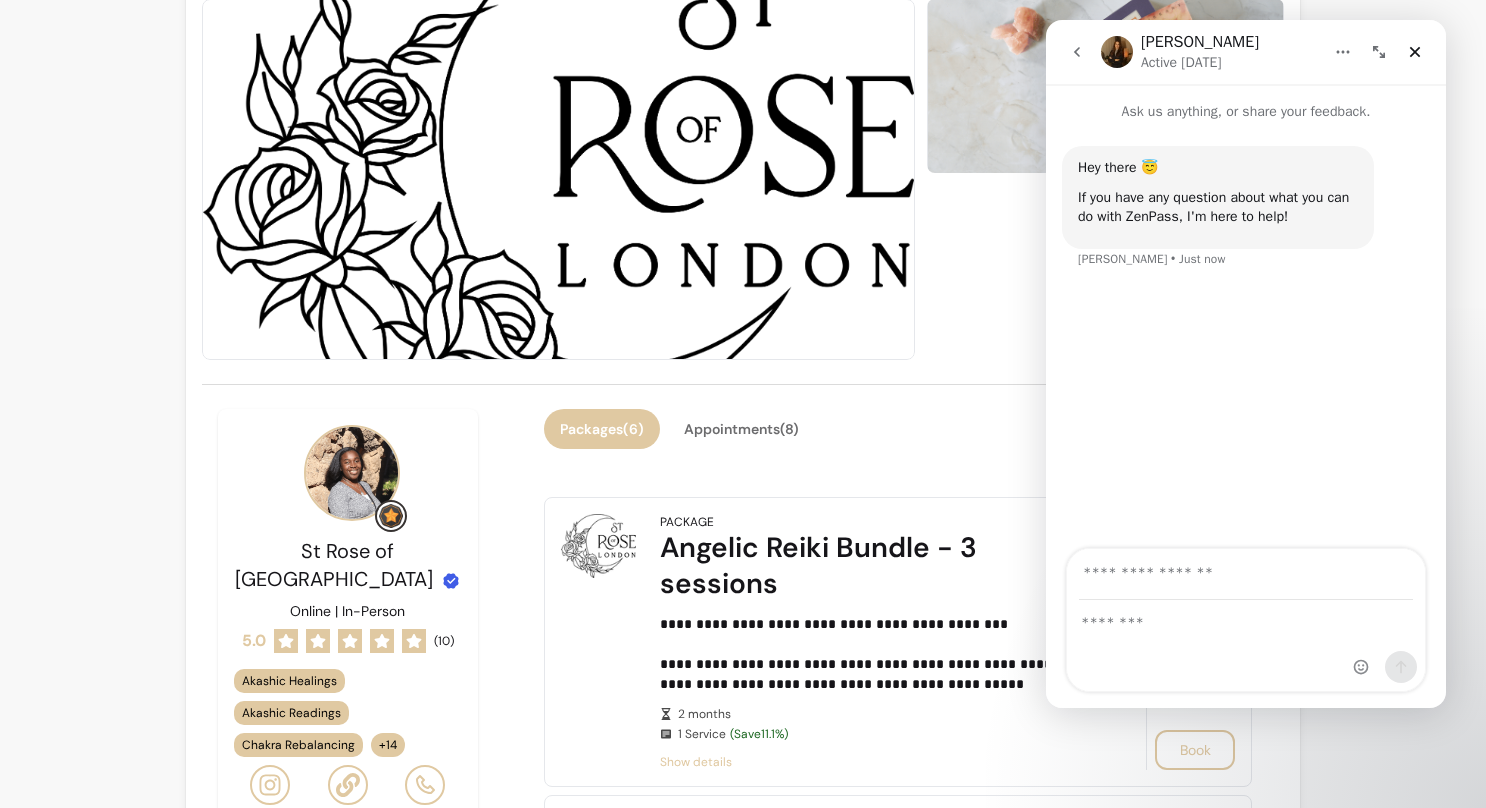 click on "**********" at bounding box center (743, 2006) 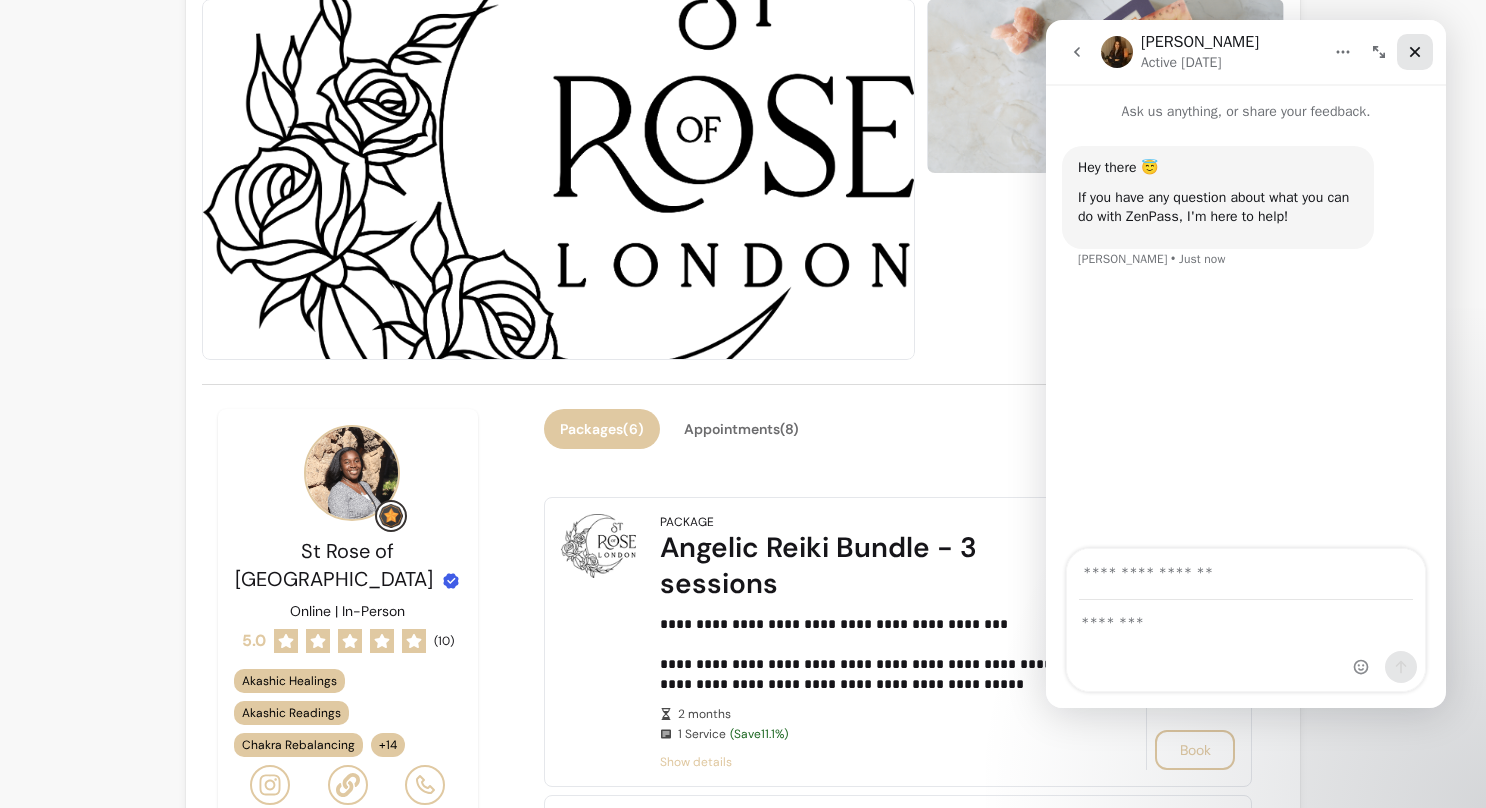 click at bounding box center (1415, 52) 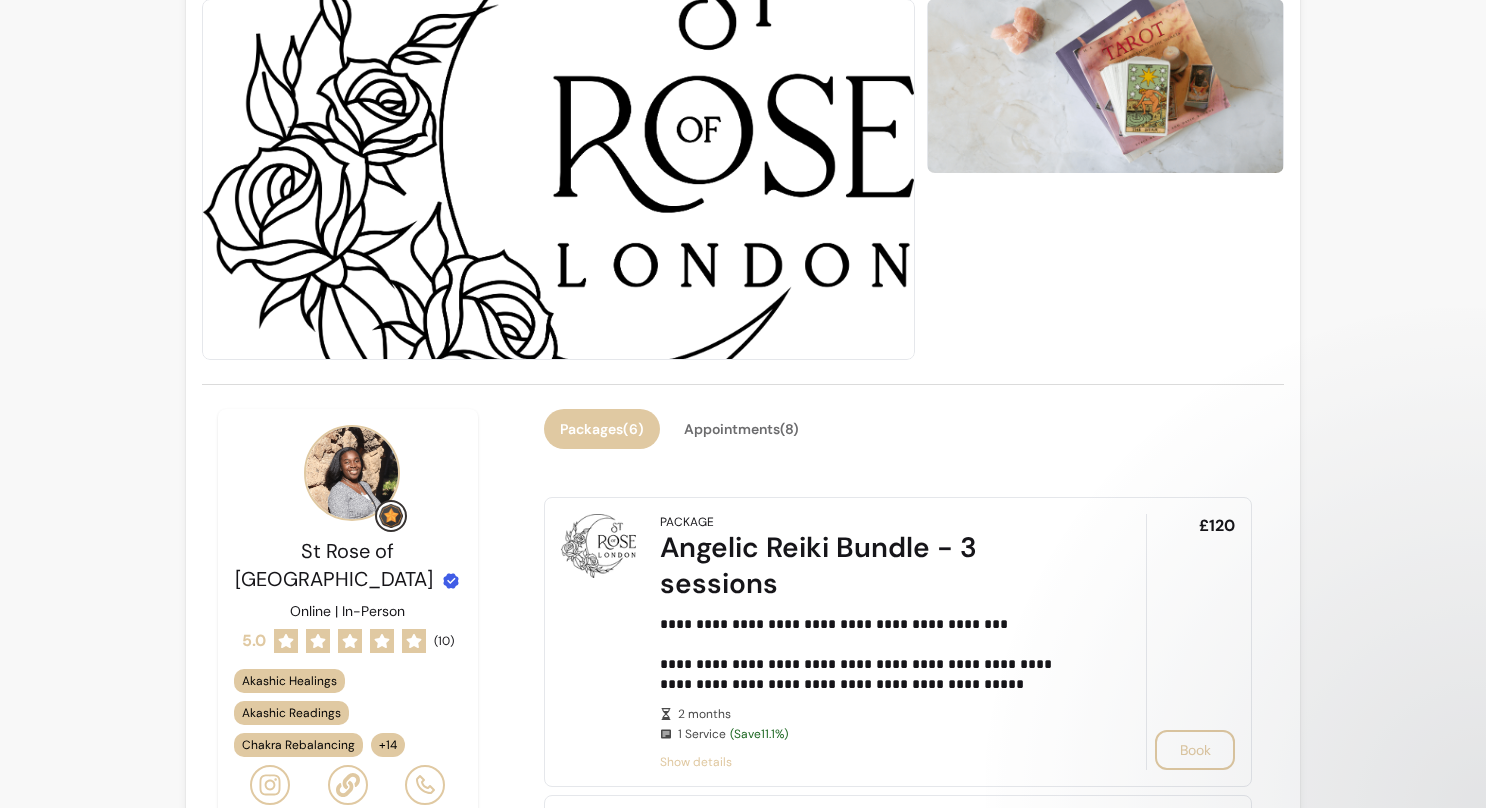 scroll, scrollTop: 0, scrollLeft: 0, axis: both 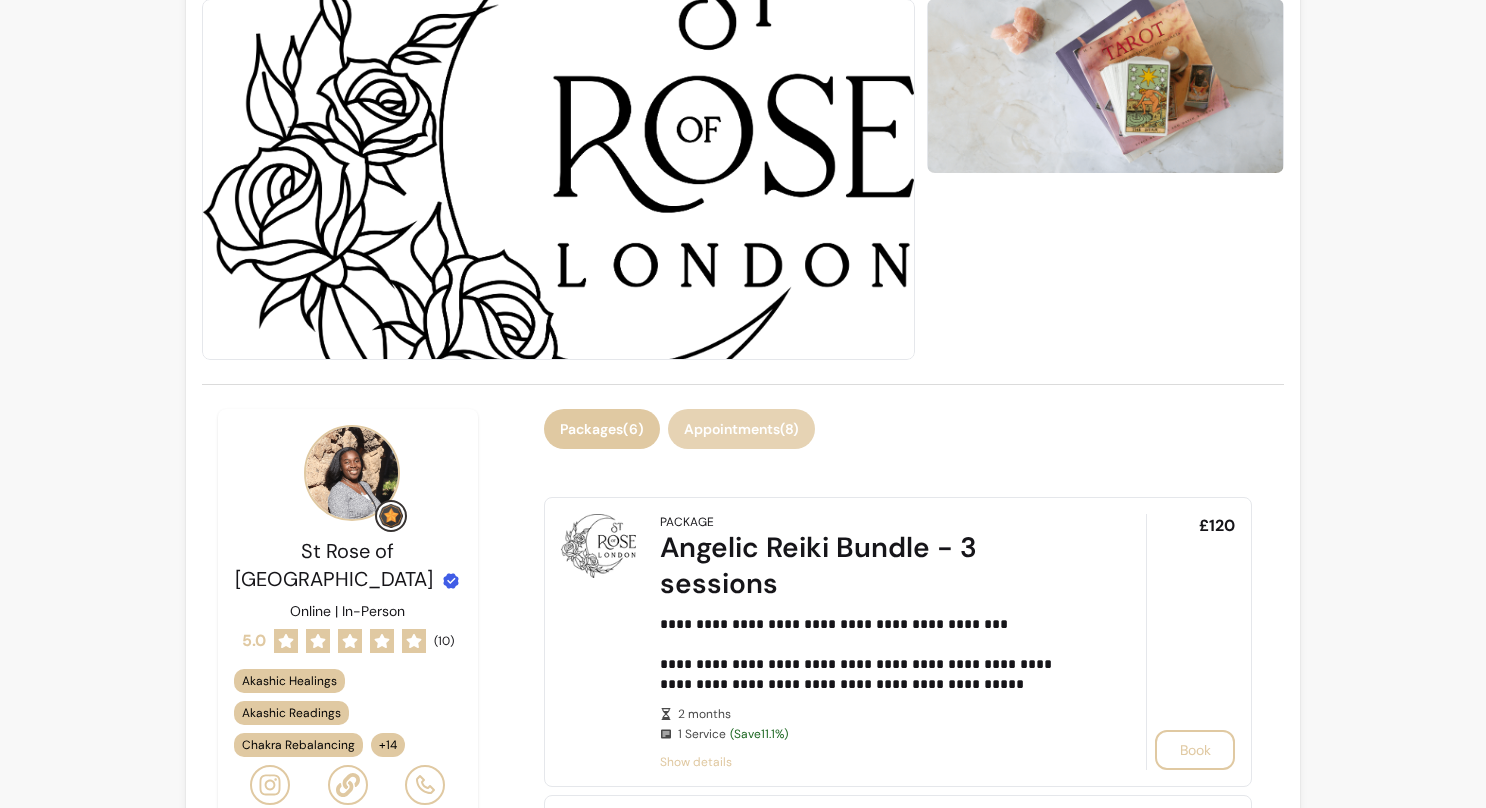 click on "Appointments  ( 8 )" at bounding box center (741, 429) 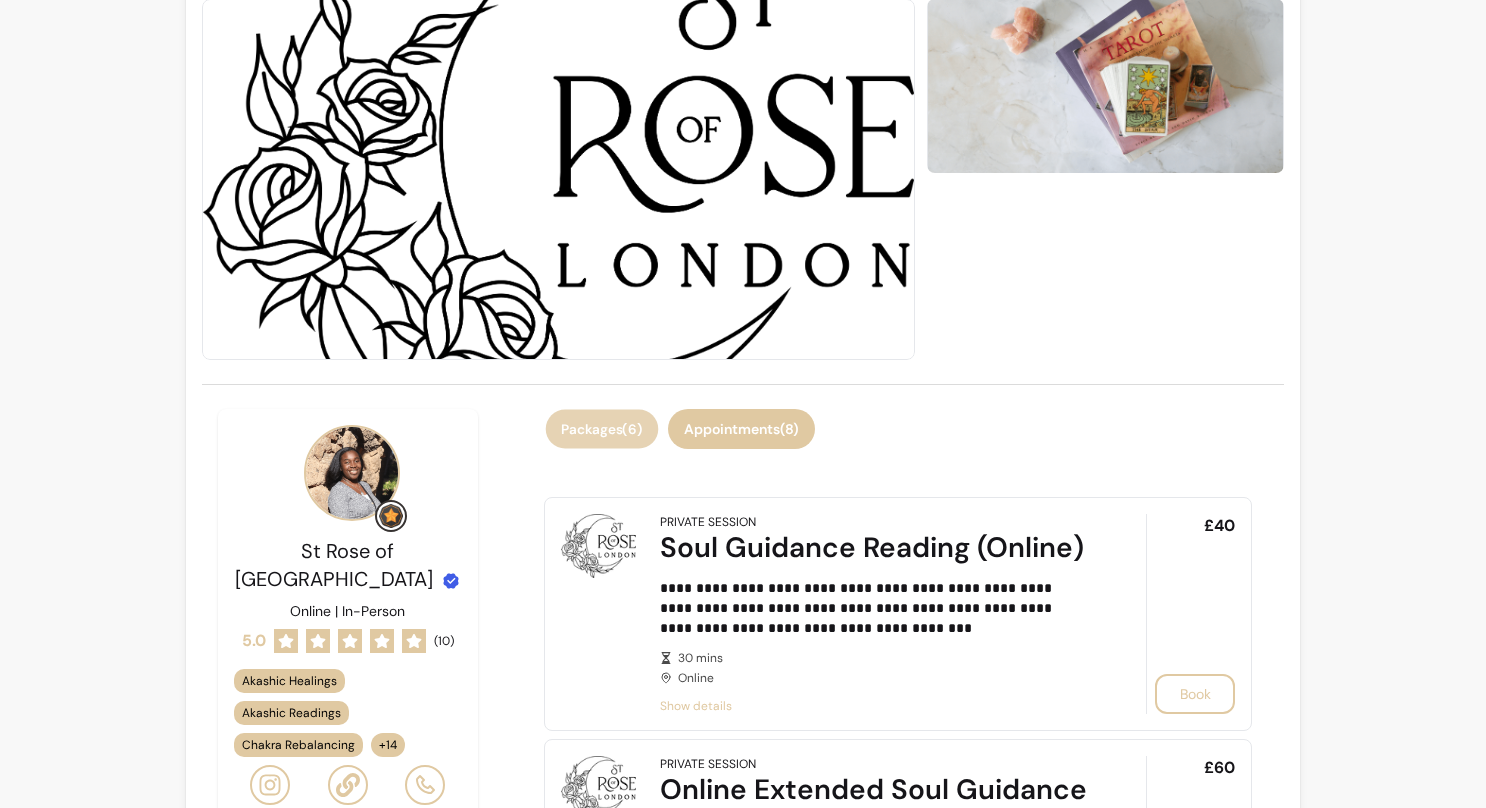 click on "Packages  ( 6 )" at bounding box center (602, 428) 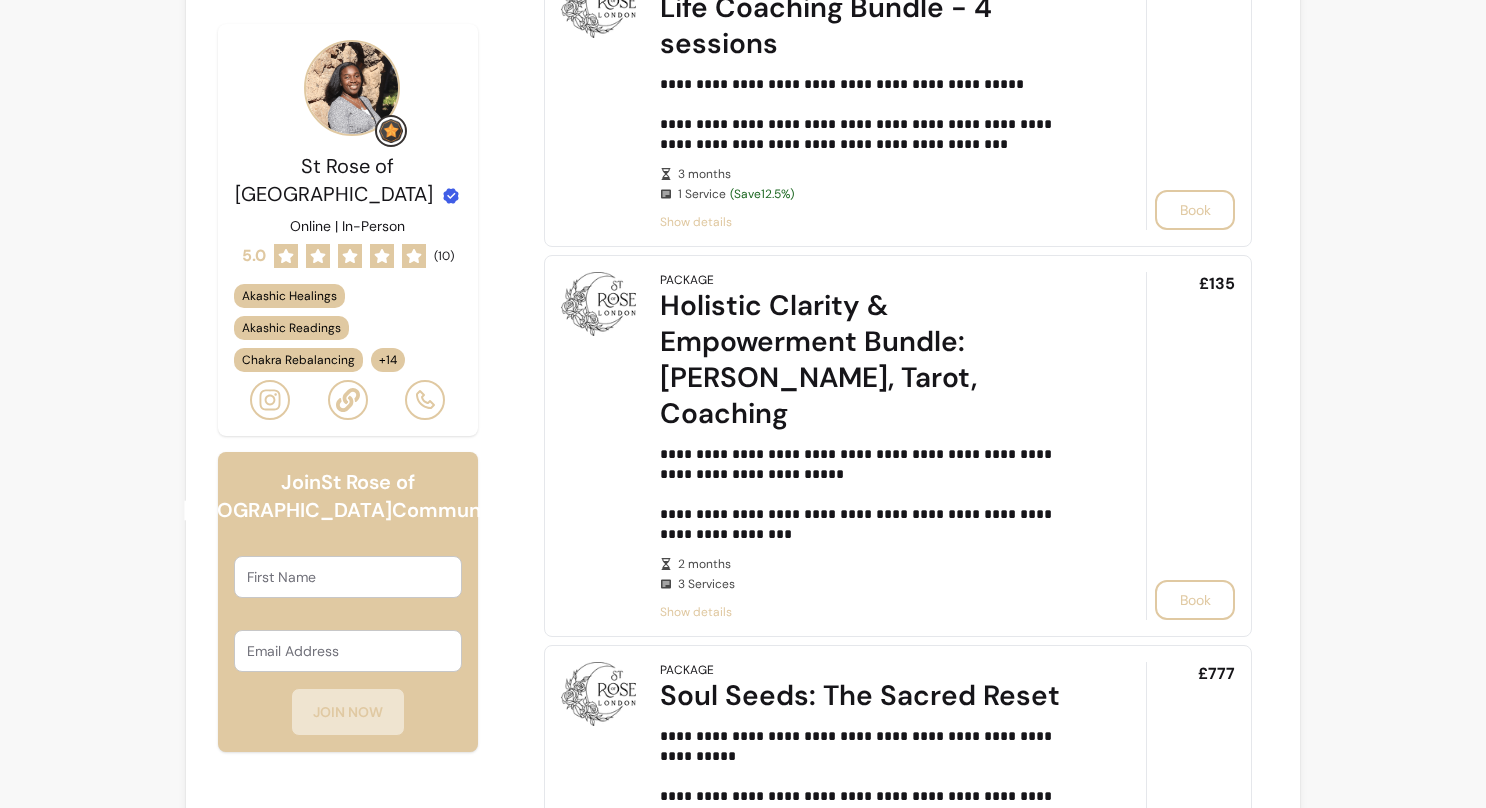 scroll, scrollTop: 988, scrollLeft: 0, axis: vertical 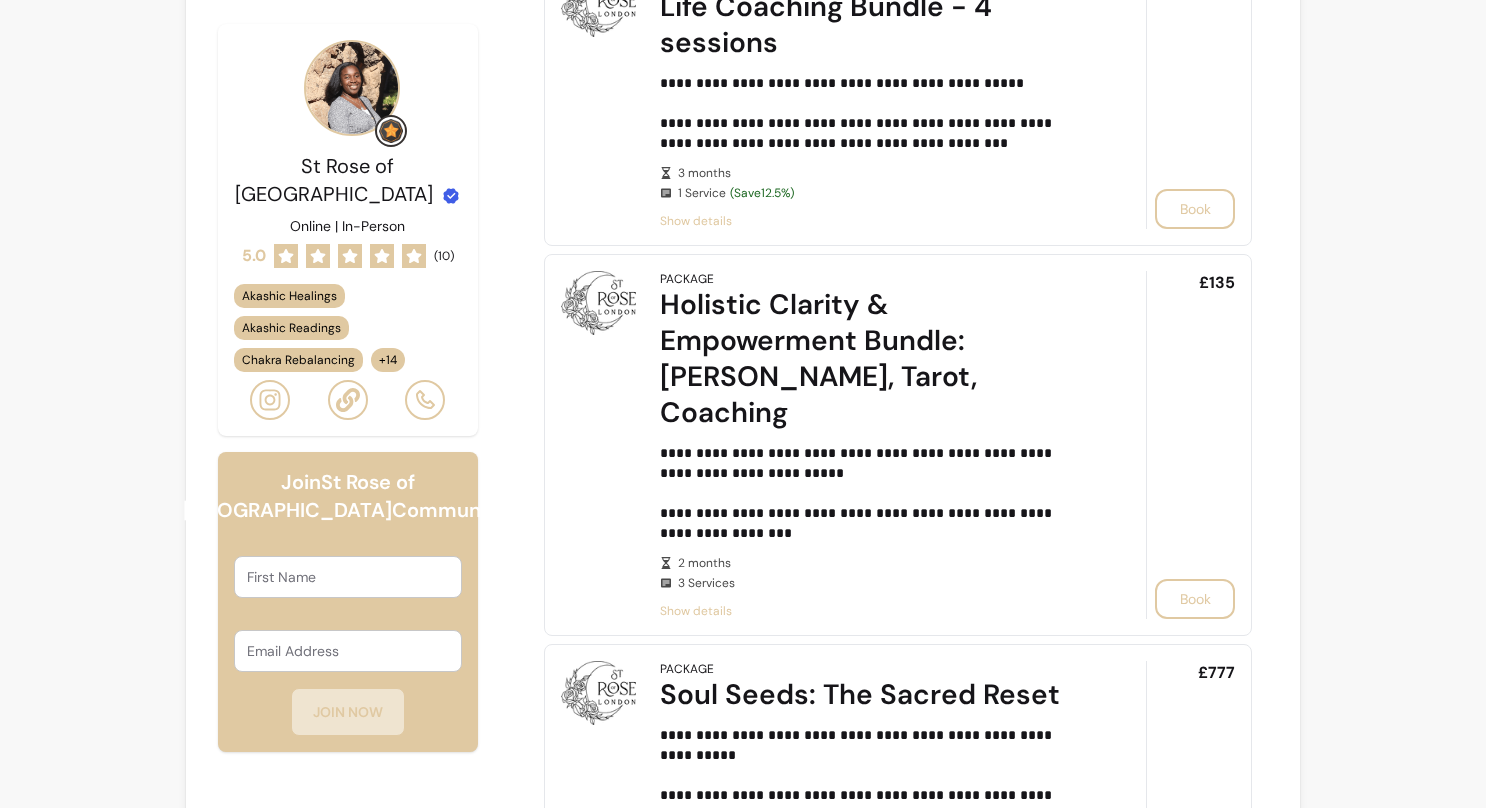 click on "Show details" at bounding box center (875, 611) 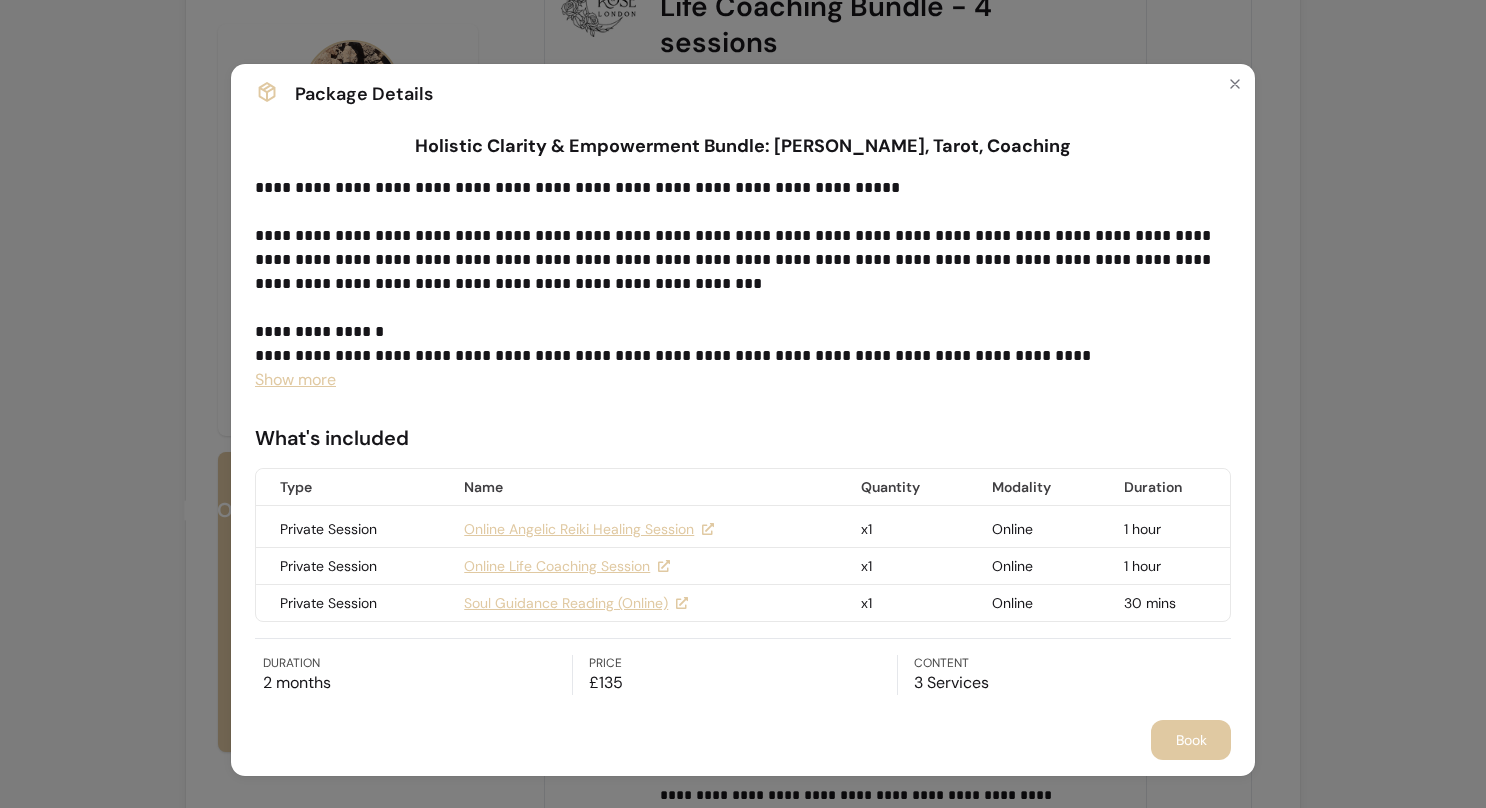 click 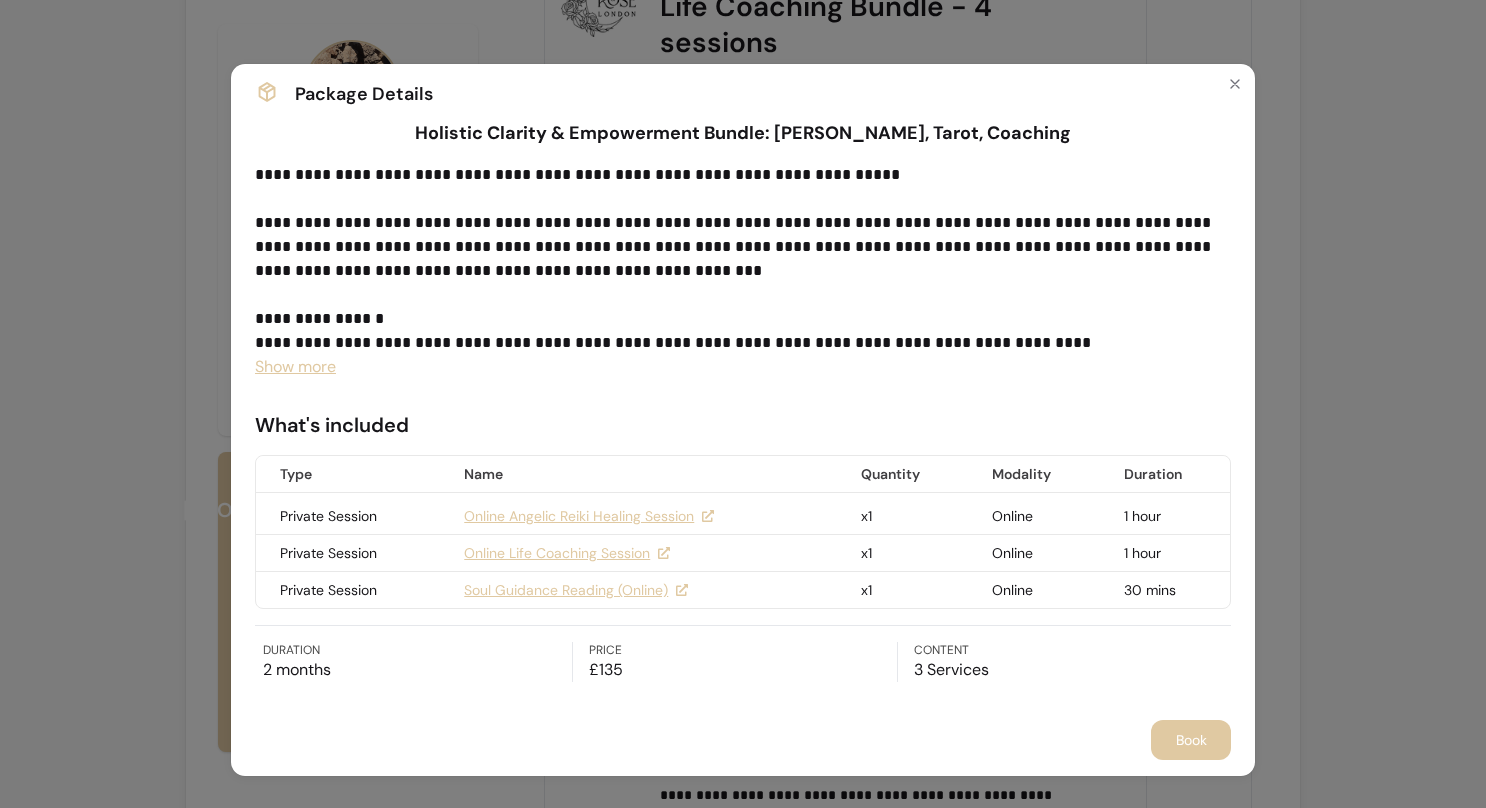 click on "**********" at bounding box center [743, 414] 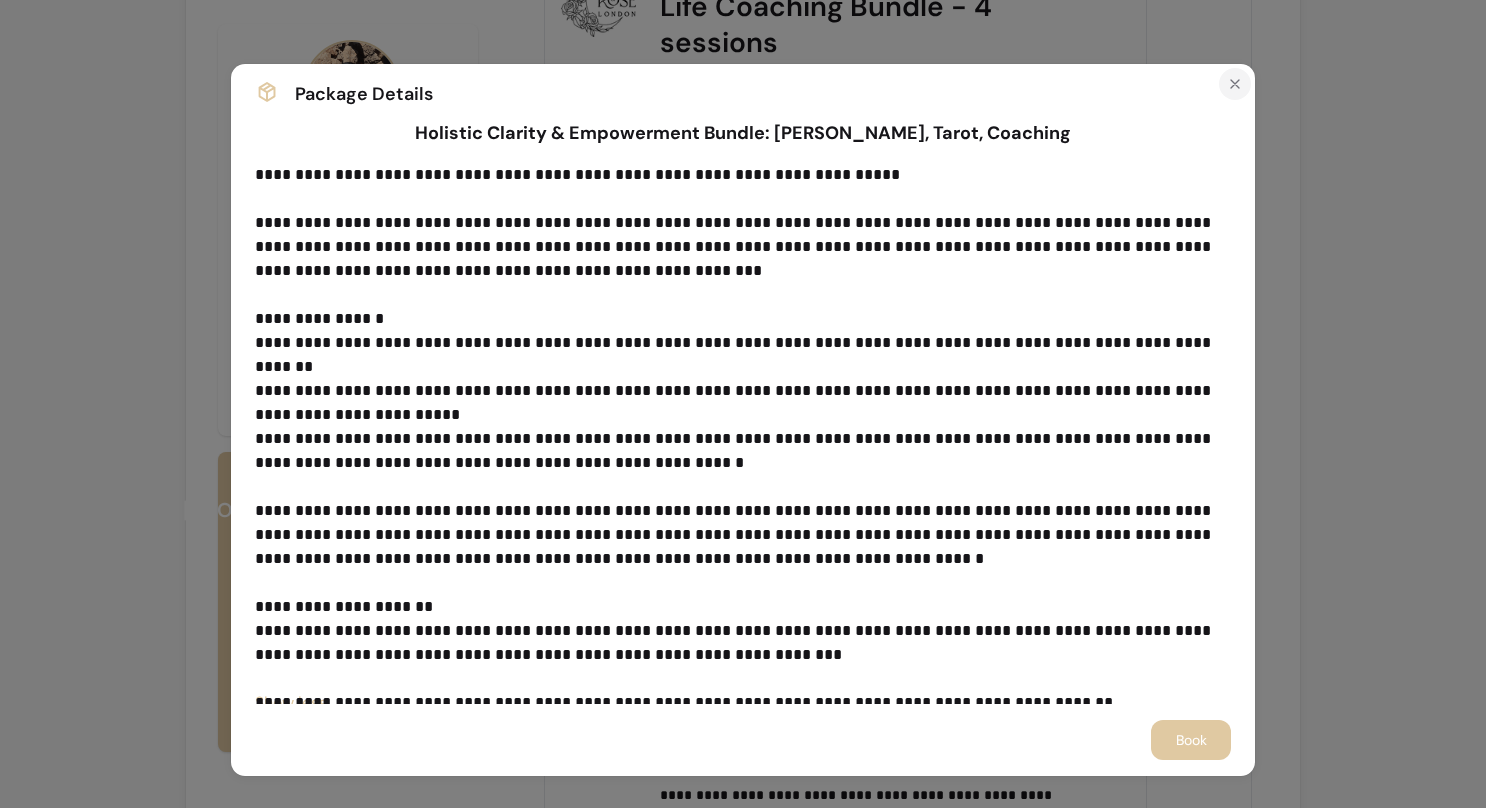 click 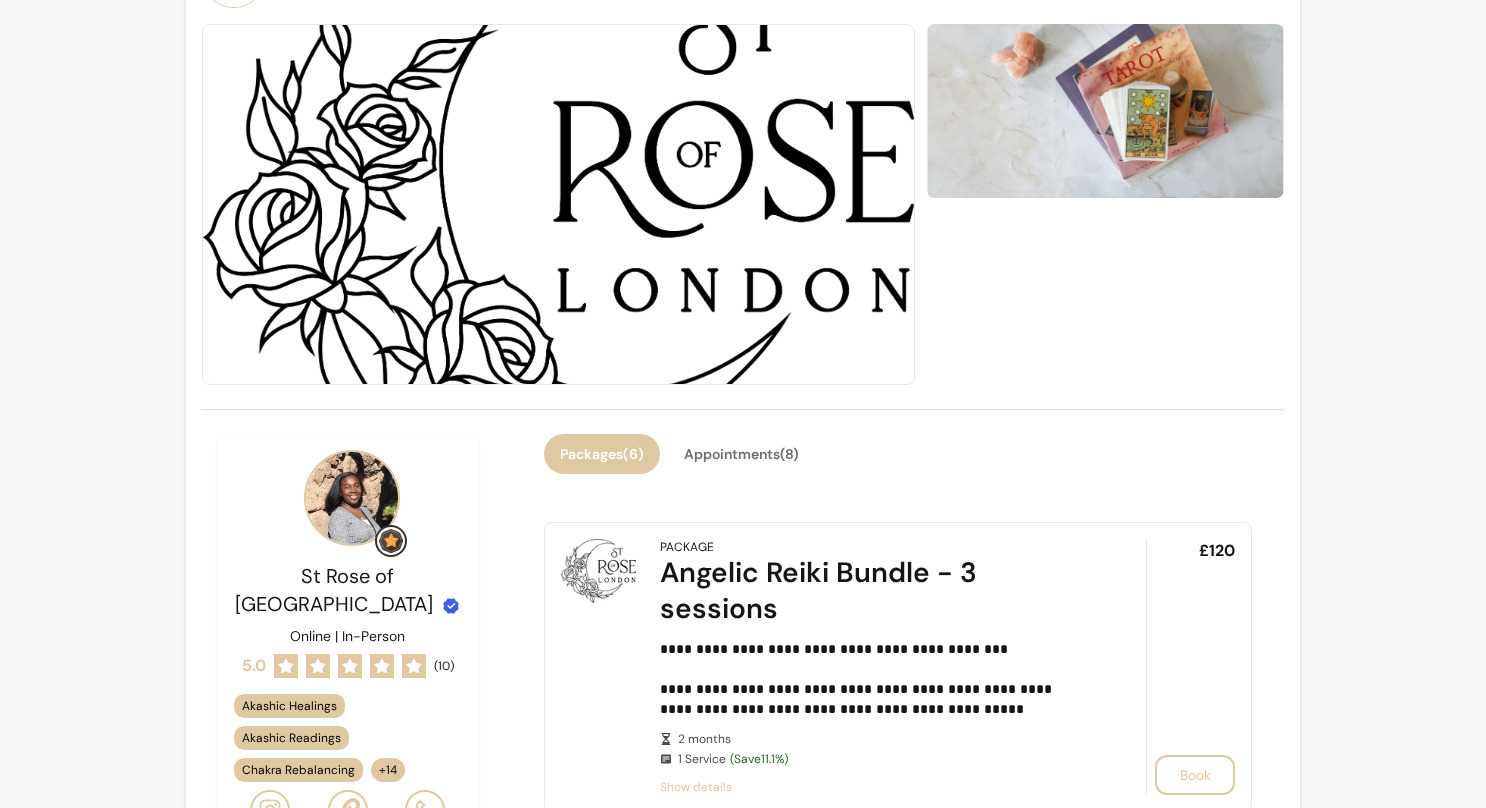 scroll, scrollTop: 108, scrollLeft: 0, axis: vertical 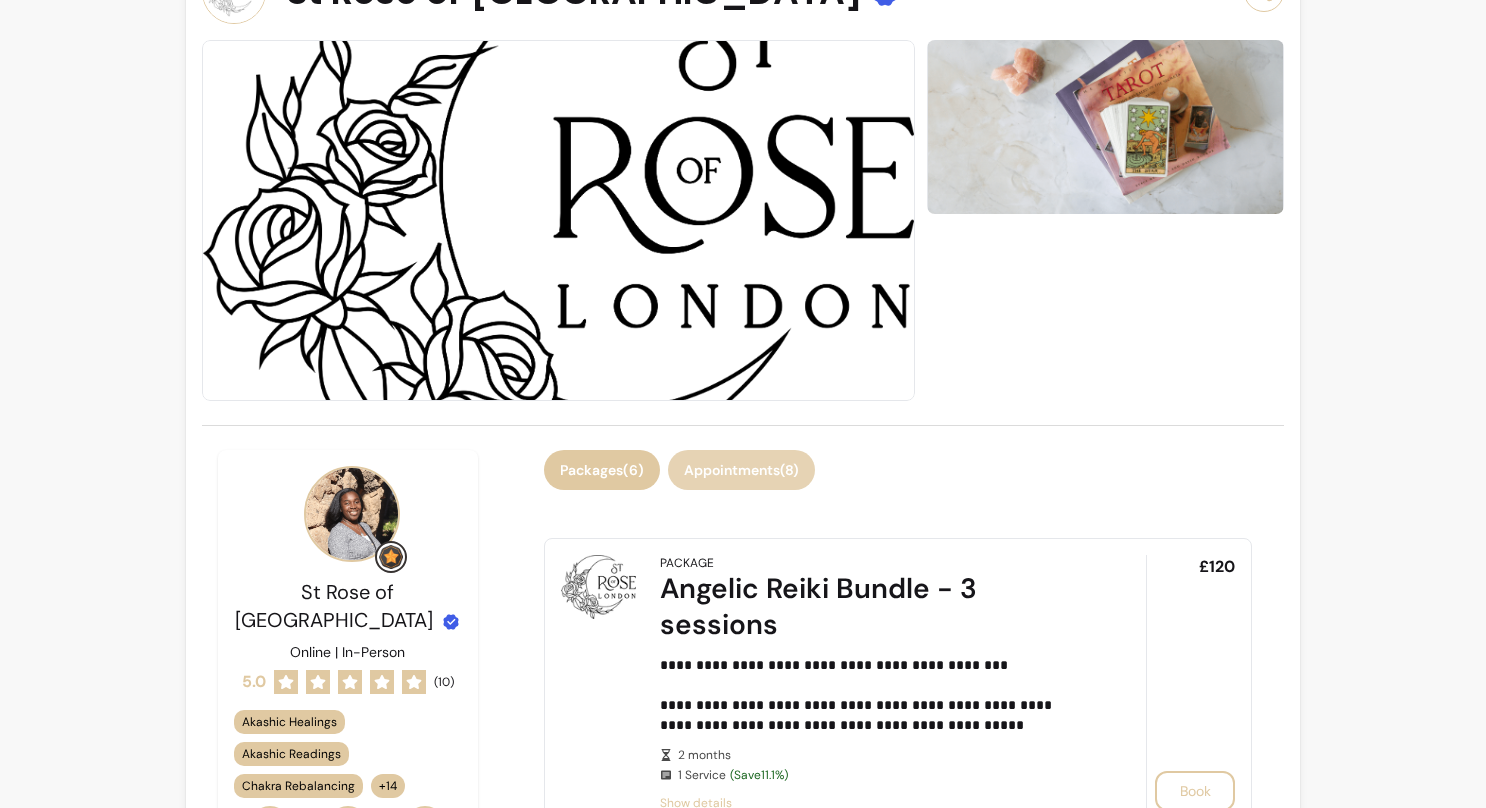 click on "Appointments  ( 8 )" at bounding box center [741, 470] 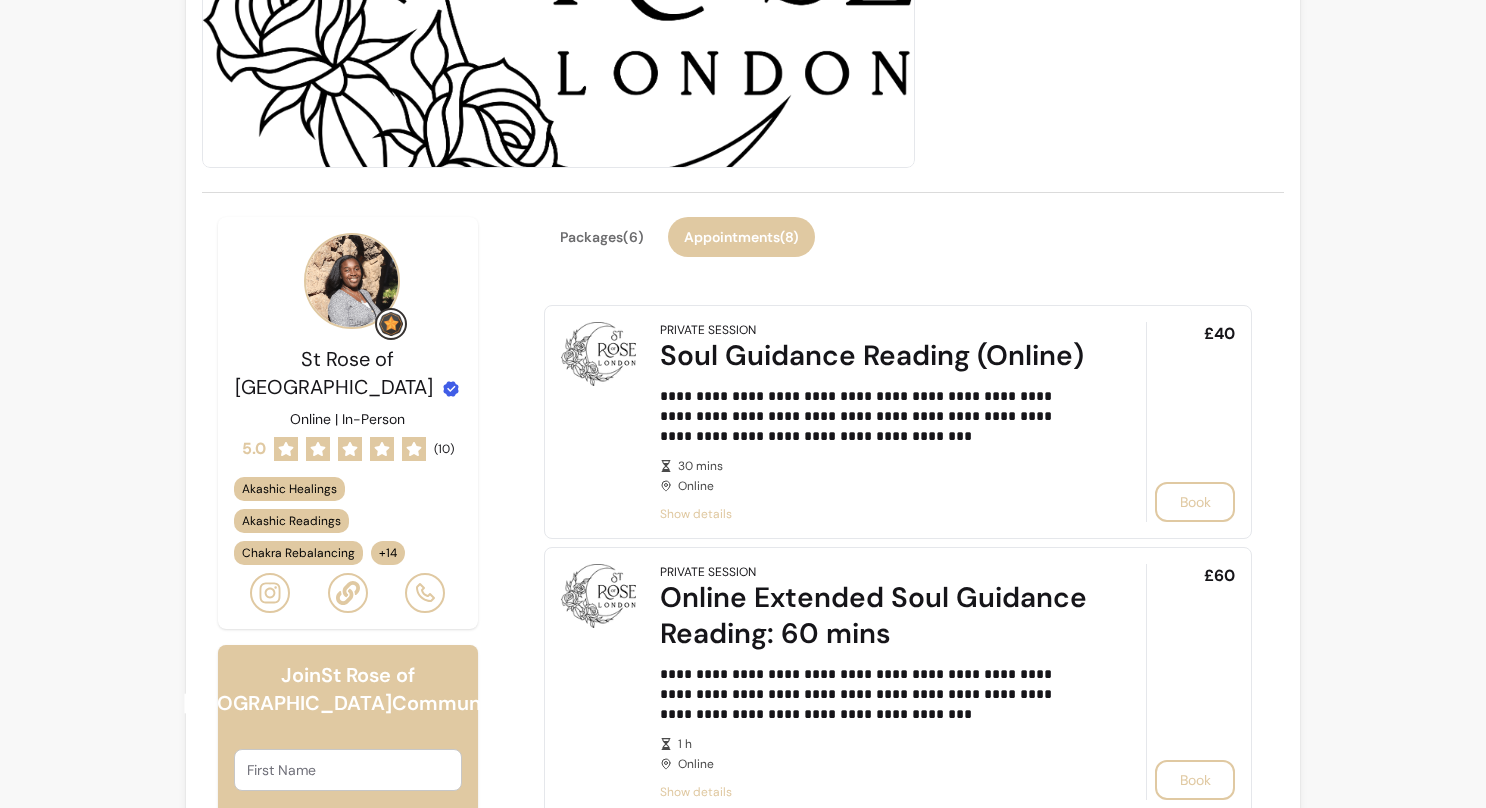 scroll, scrollTop: 346, scrollLeft: 0, axis: vertical 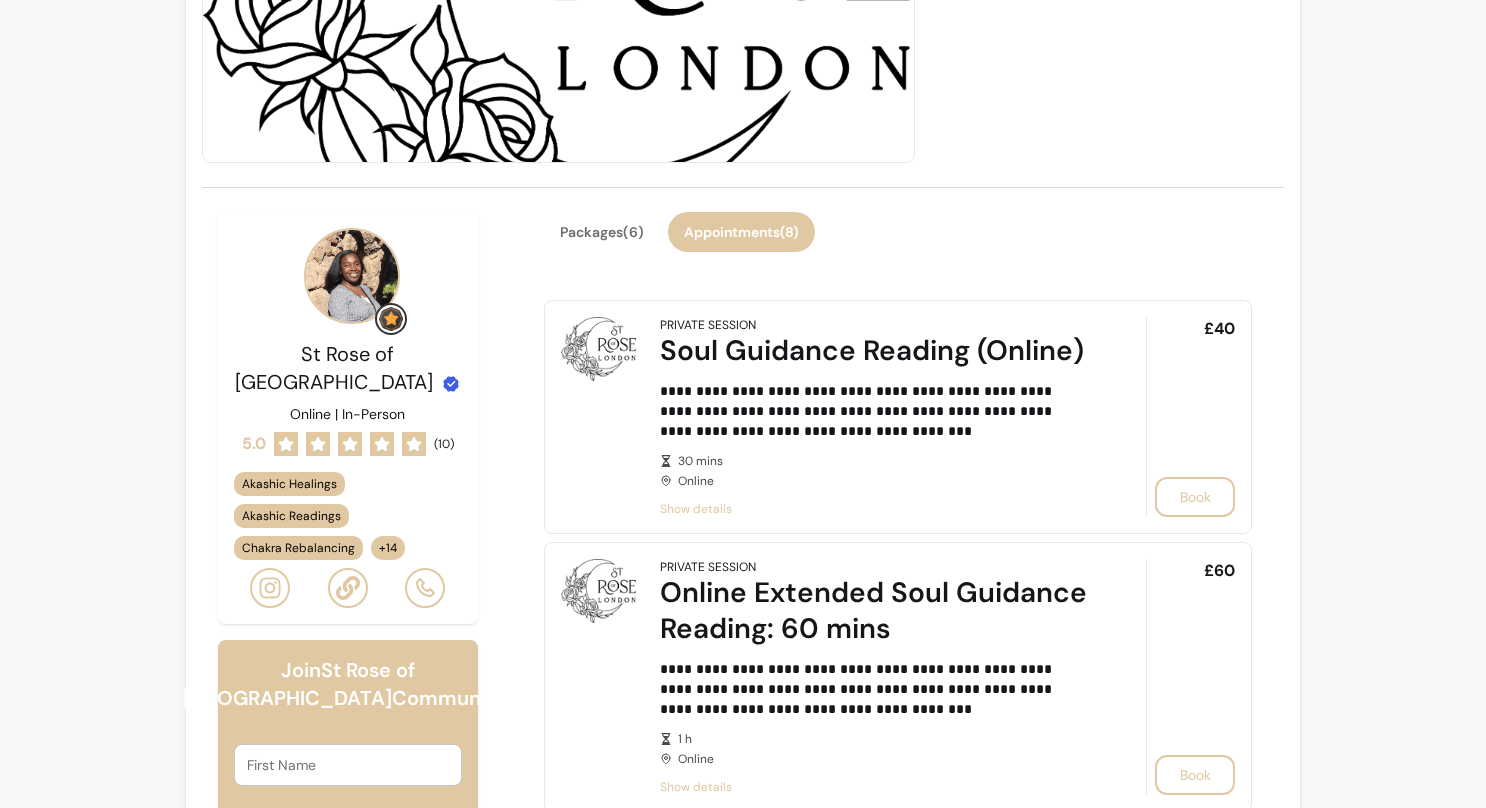 click on "**********" at bounding box center [871, 411] 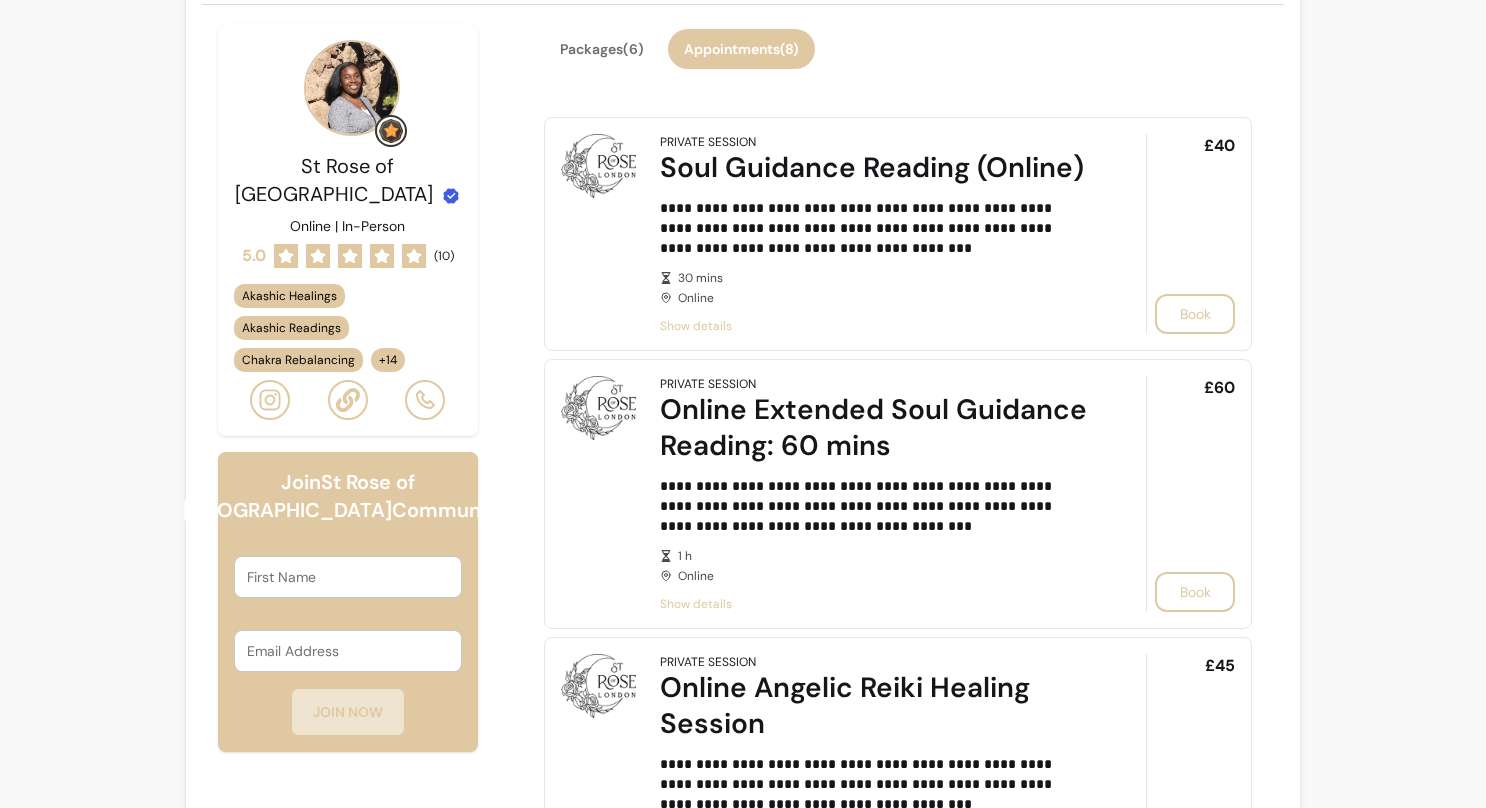 scroll, scrollTop: 532, scrollLeft: 0, axis: vertical 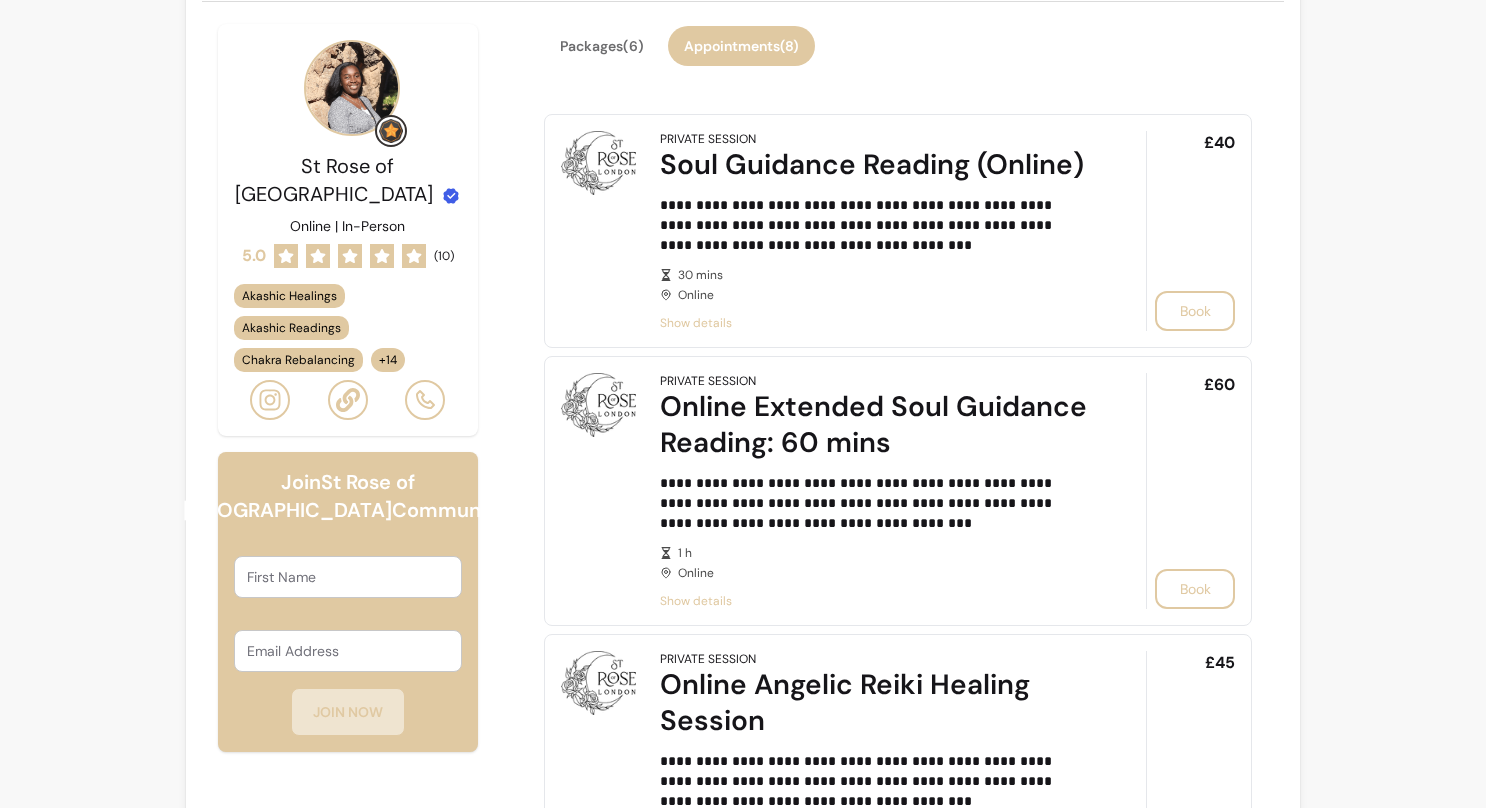 click on "**********" at bounding box center (898, 1142) 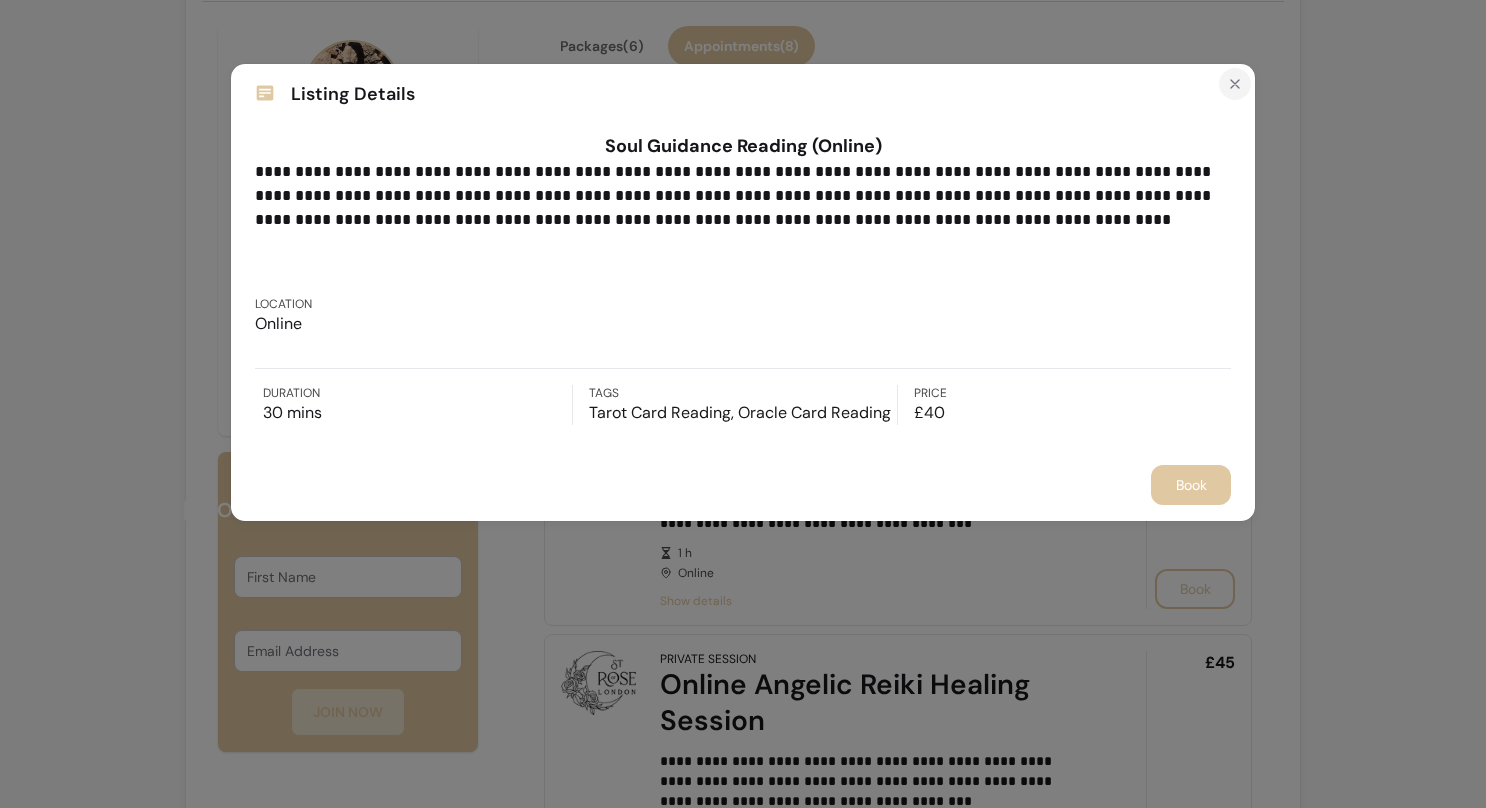 click at bounding box center (1235, 84) 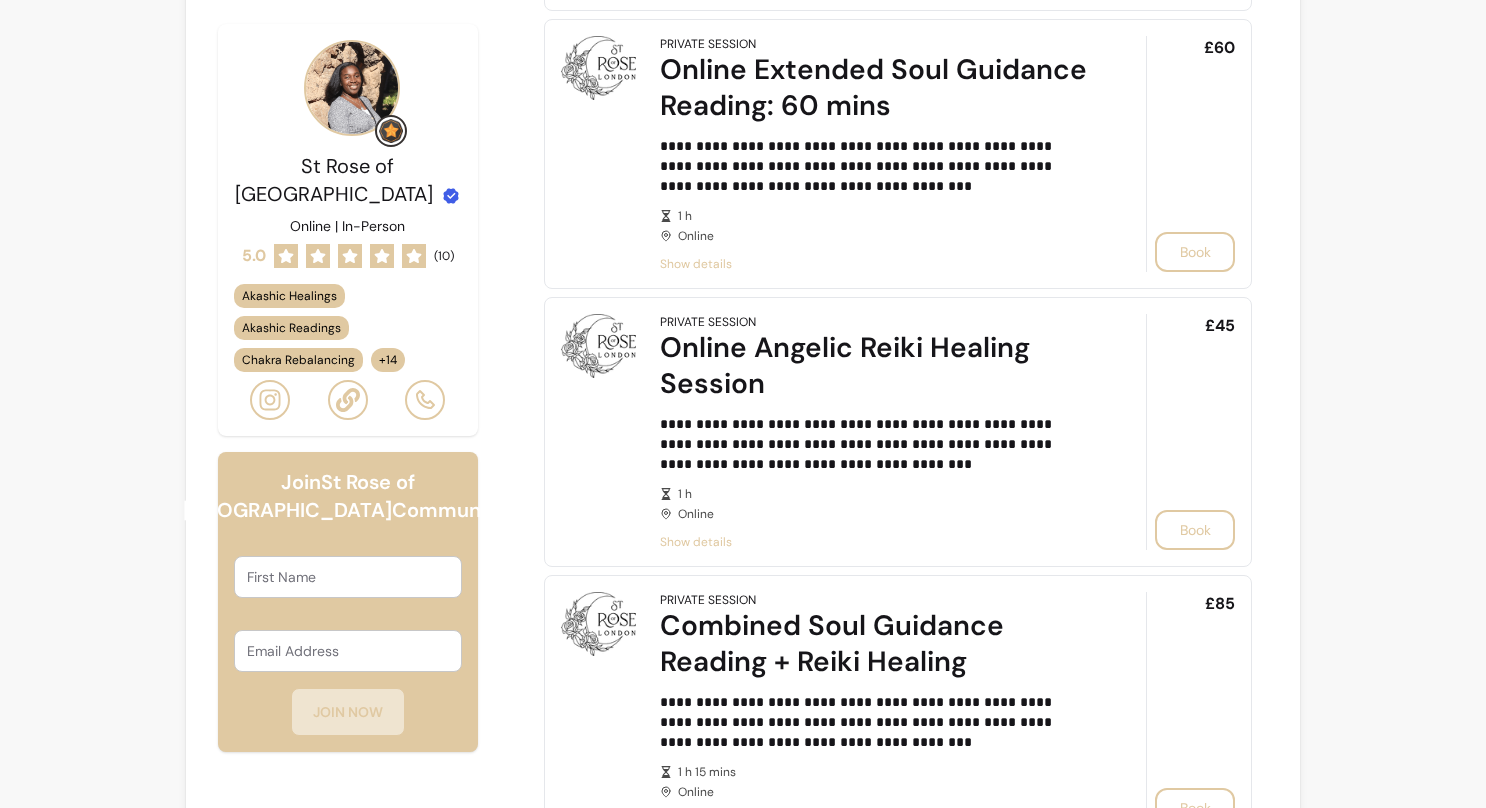 scroll, scrollTop: 873, scrollLeft: 0, axis: vertical 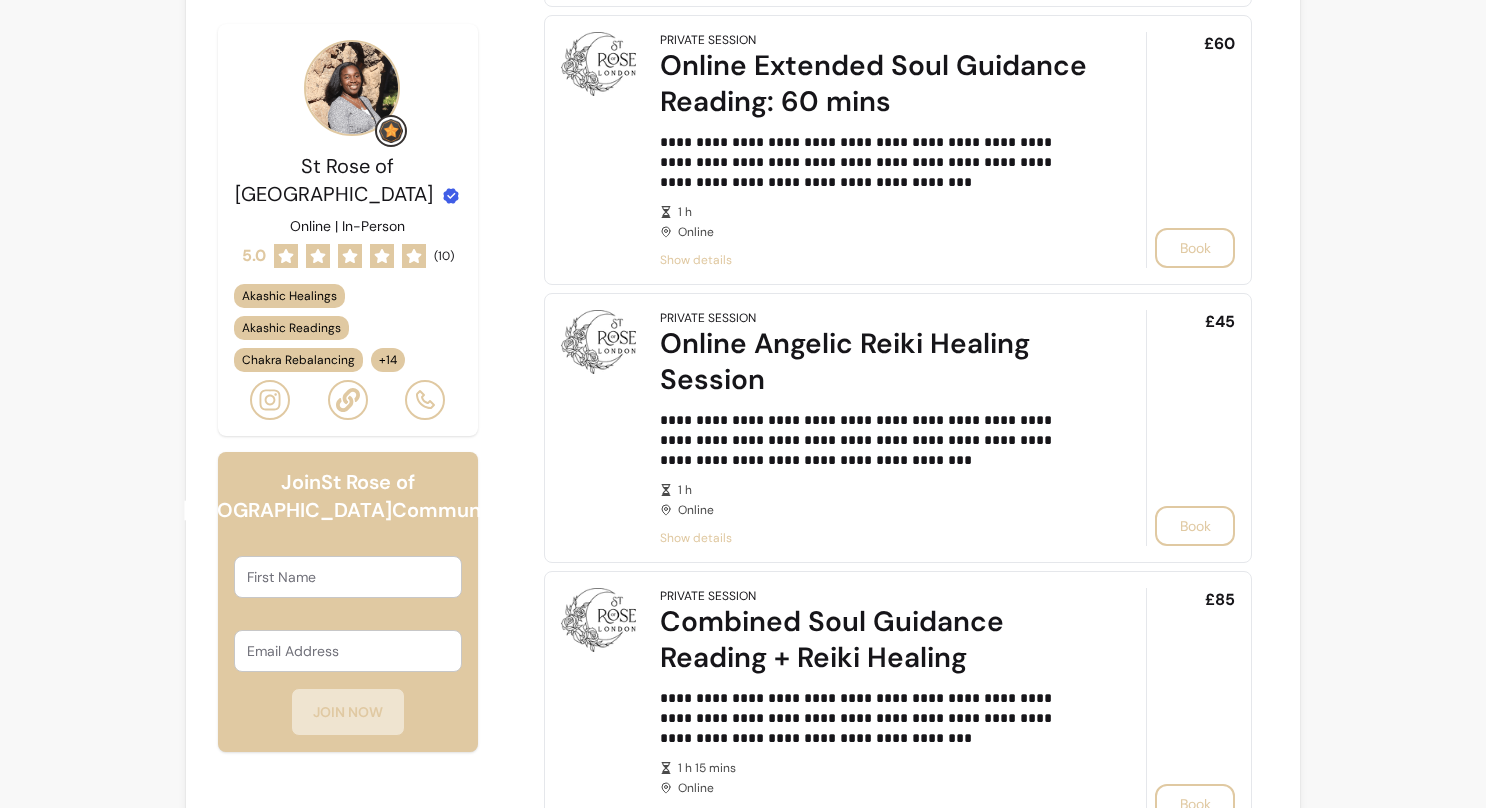 click on "**********" at bounding box center (871, 440) 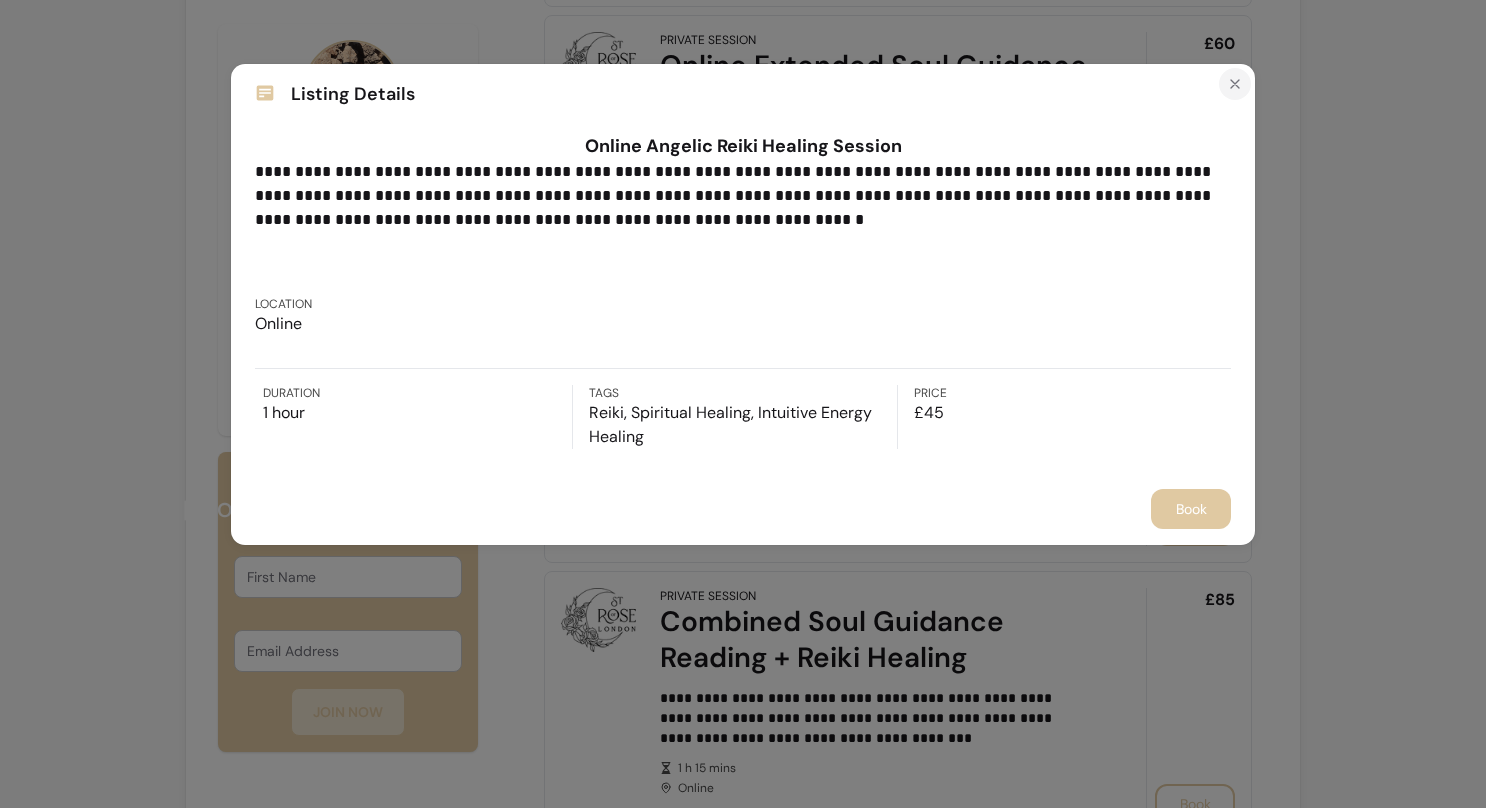 click 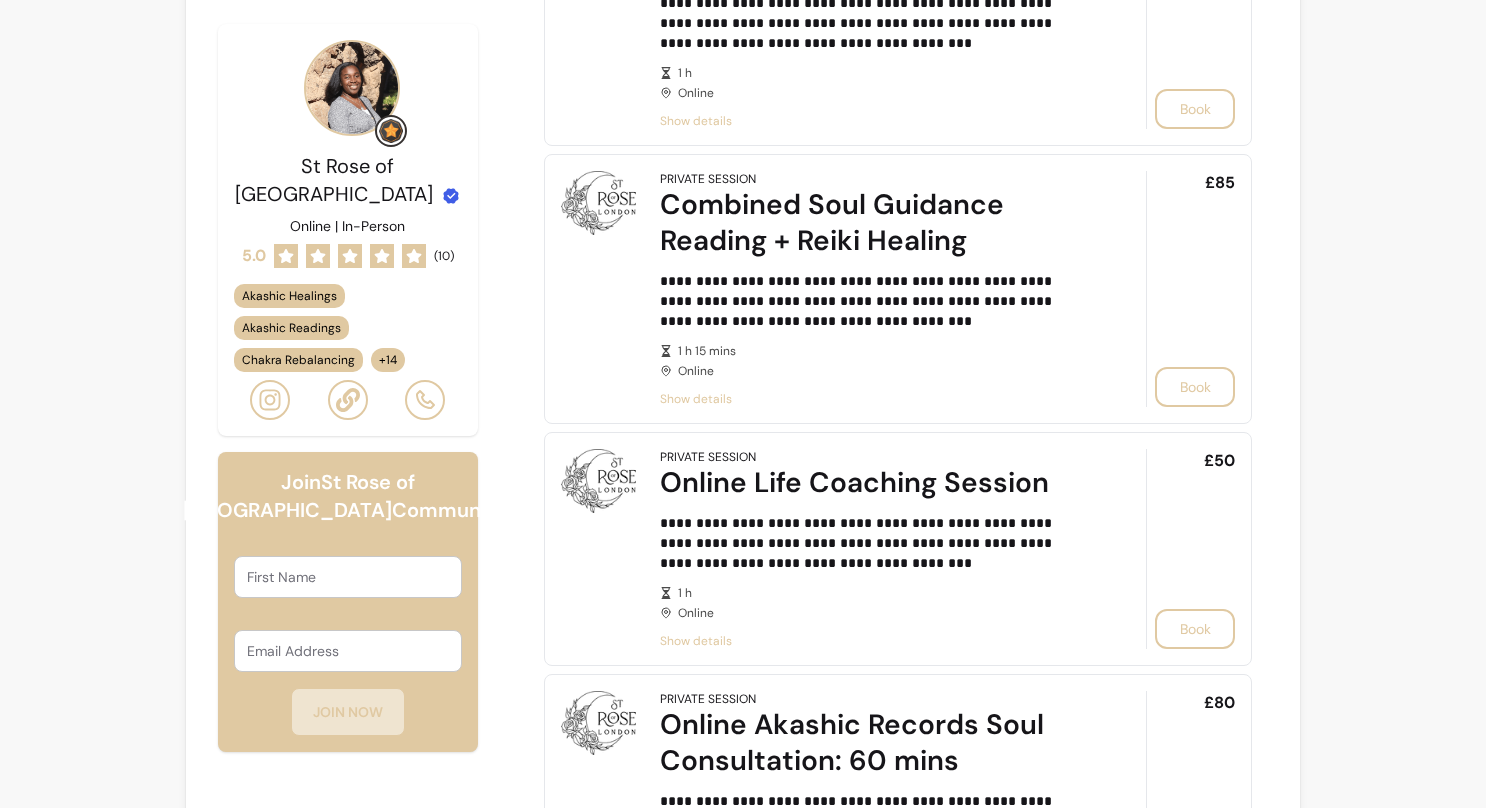 scroll, scrollTop: 1291, scrollLeft: 0, axis: vertical 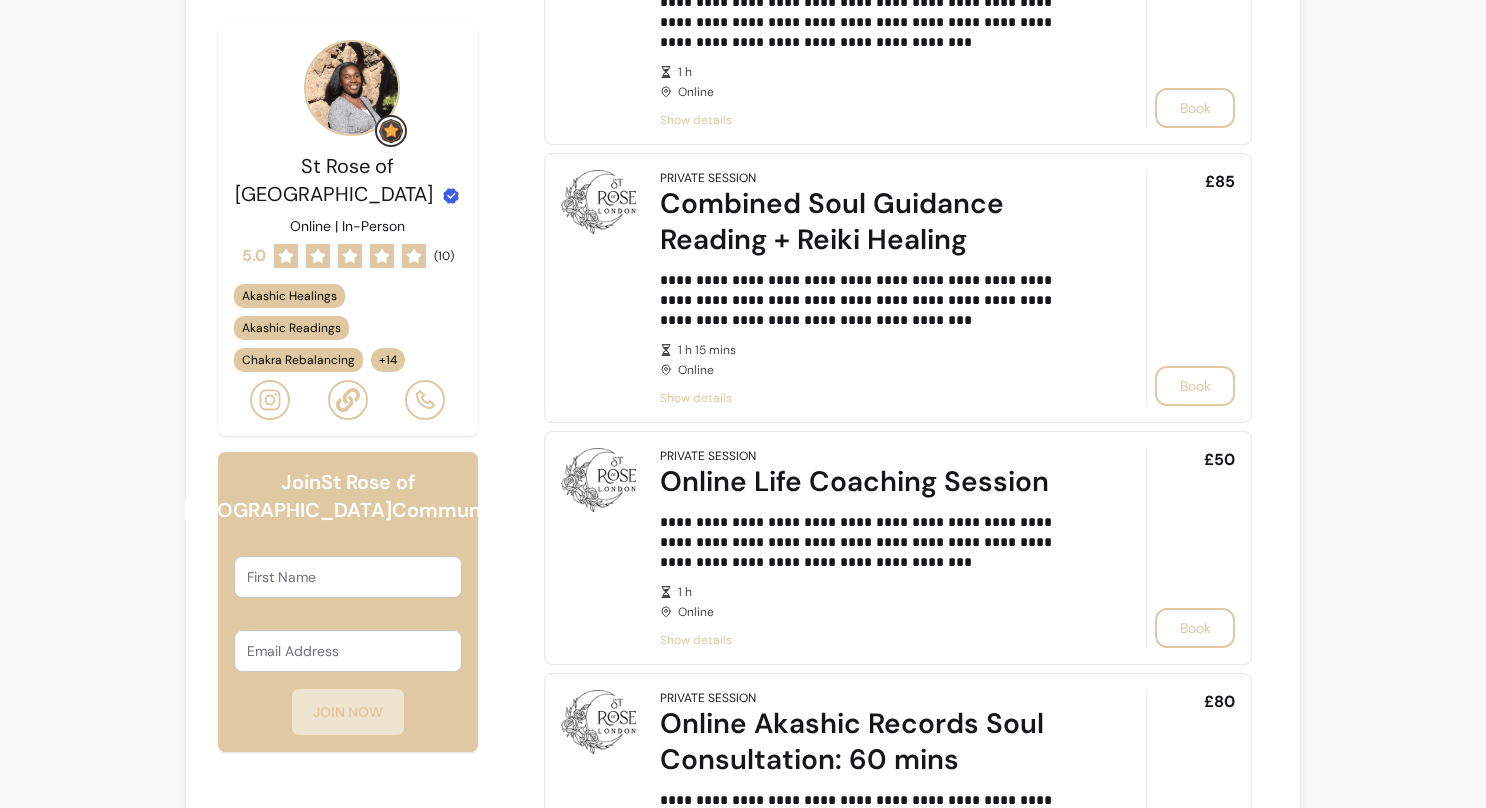 click on "**********" at bounding box center [898, 427] 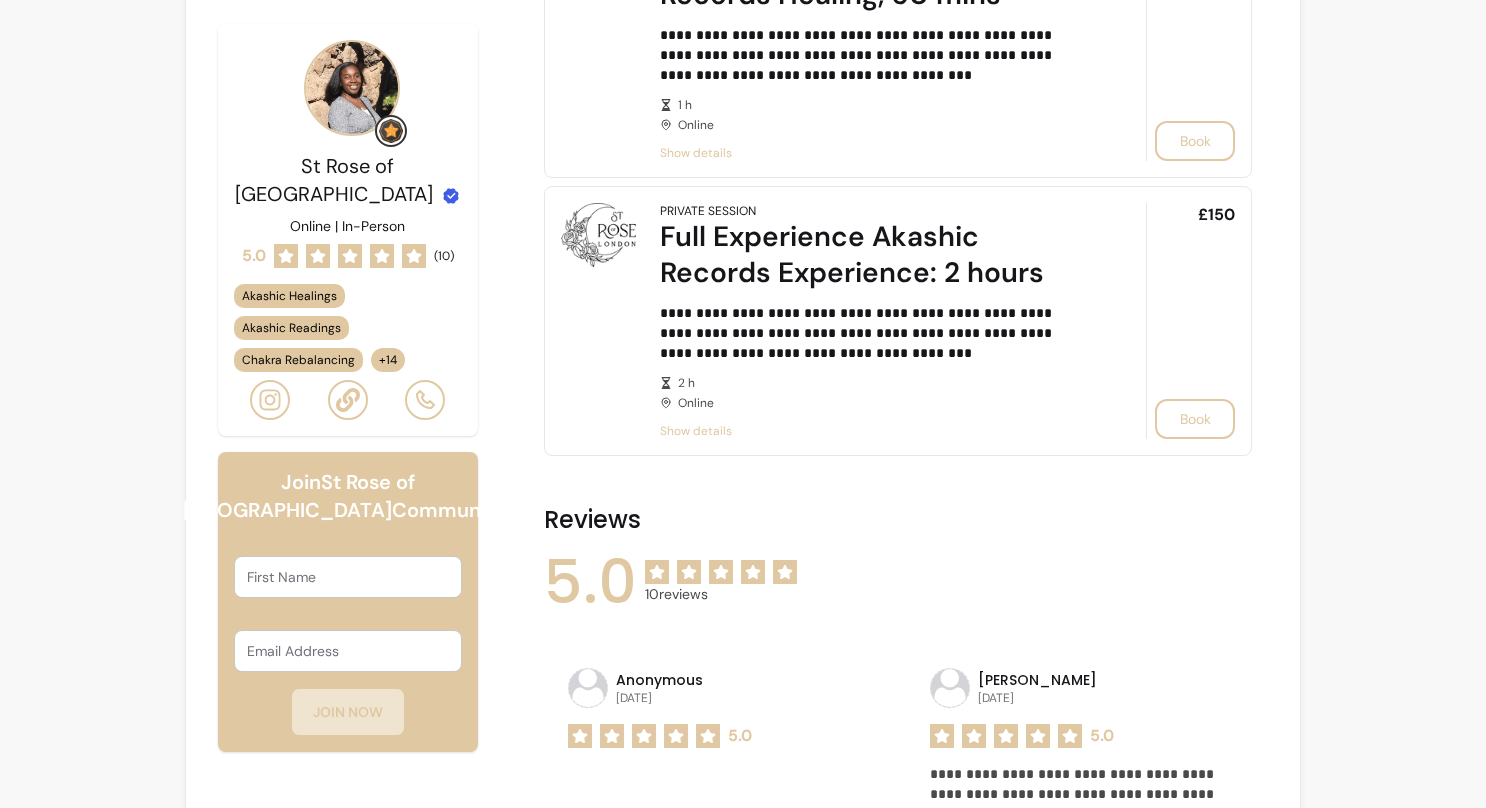 scroll, scrollTop: 2761, scrollLeft: 0, axis: vertical 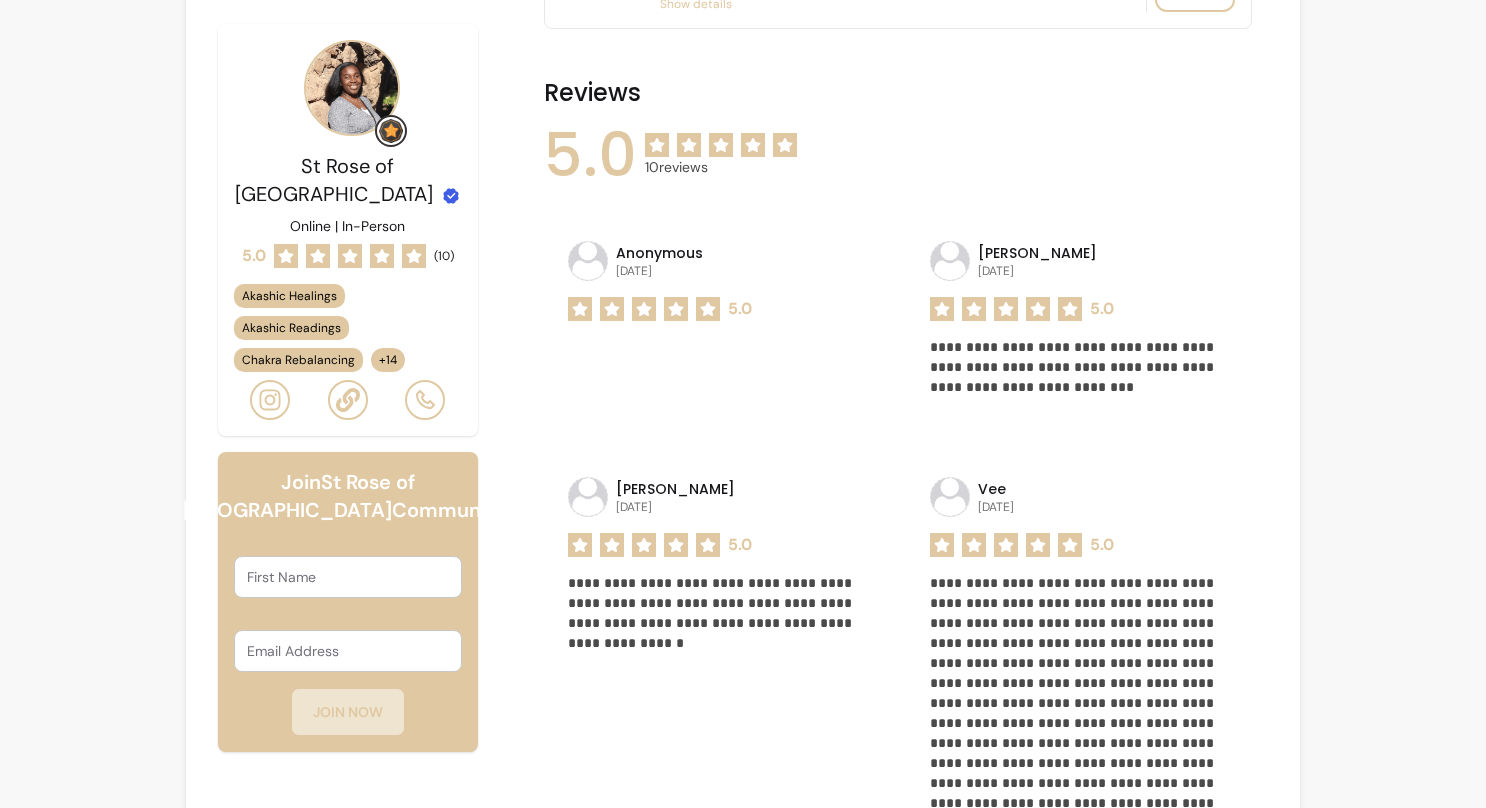 click on "+ 14" at bounding box center [388, 360] 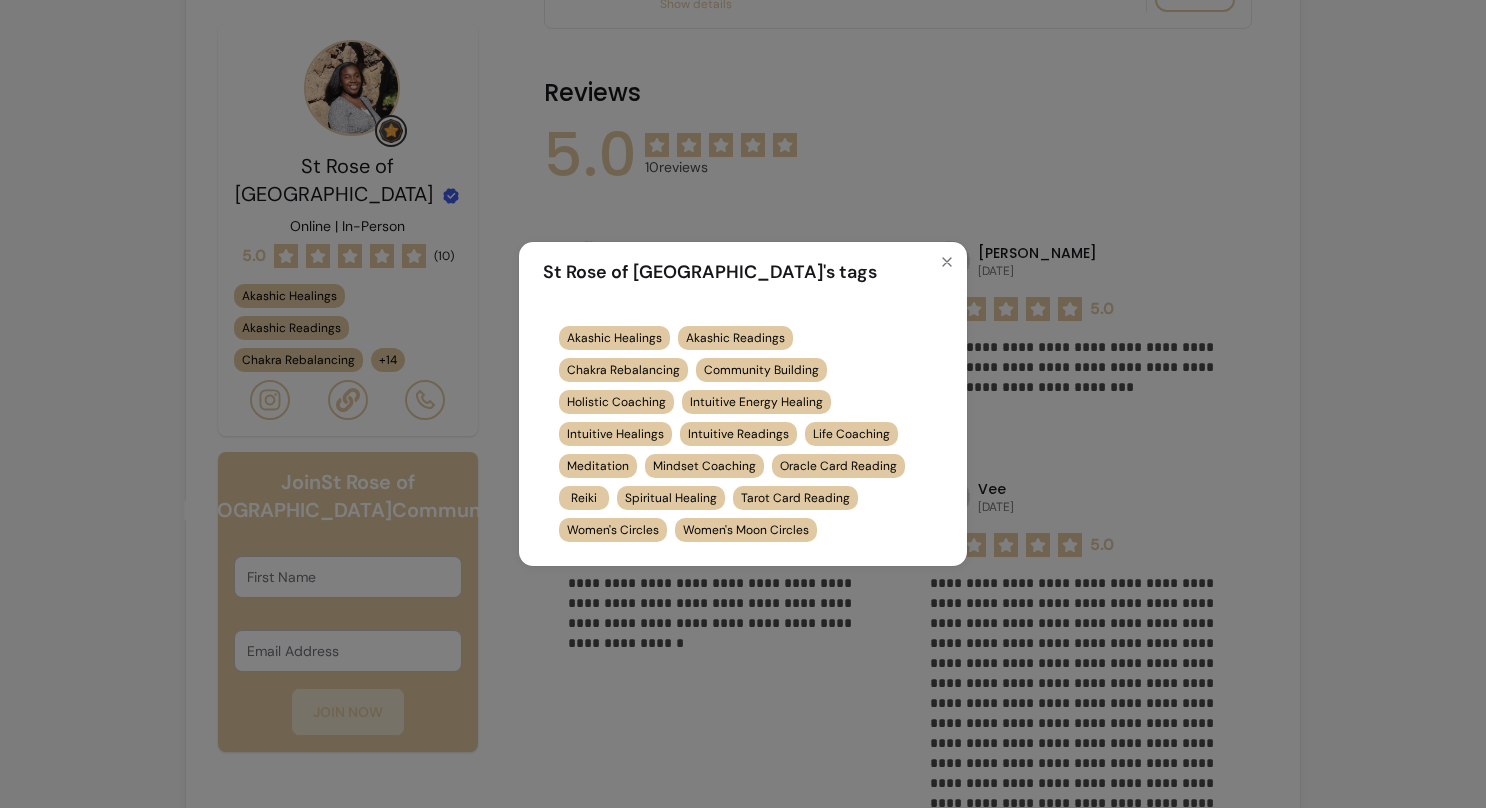 click on "St Rose of London 's tags Akashic Healings Akashic Readings Chakra Rebalancing Community Building Holistic Coaching Intuitive Energy Healing Intuitive Healings Intuitive Readings Life Coaching Meditation Mindset Coaching Oracle Card Reading Reiki Spiritual Healing Tarot Card Reading Women's Circles Women's Moon Circles" at bounding box center (743, 404) 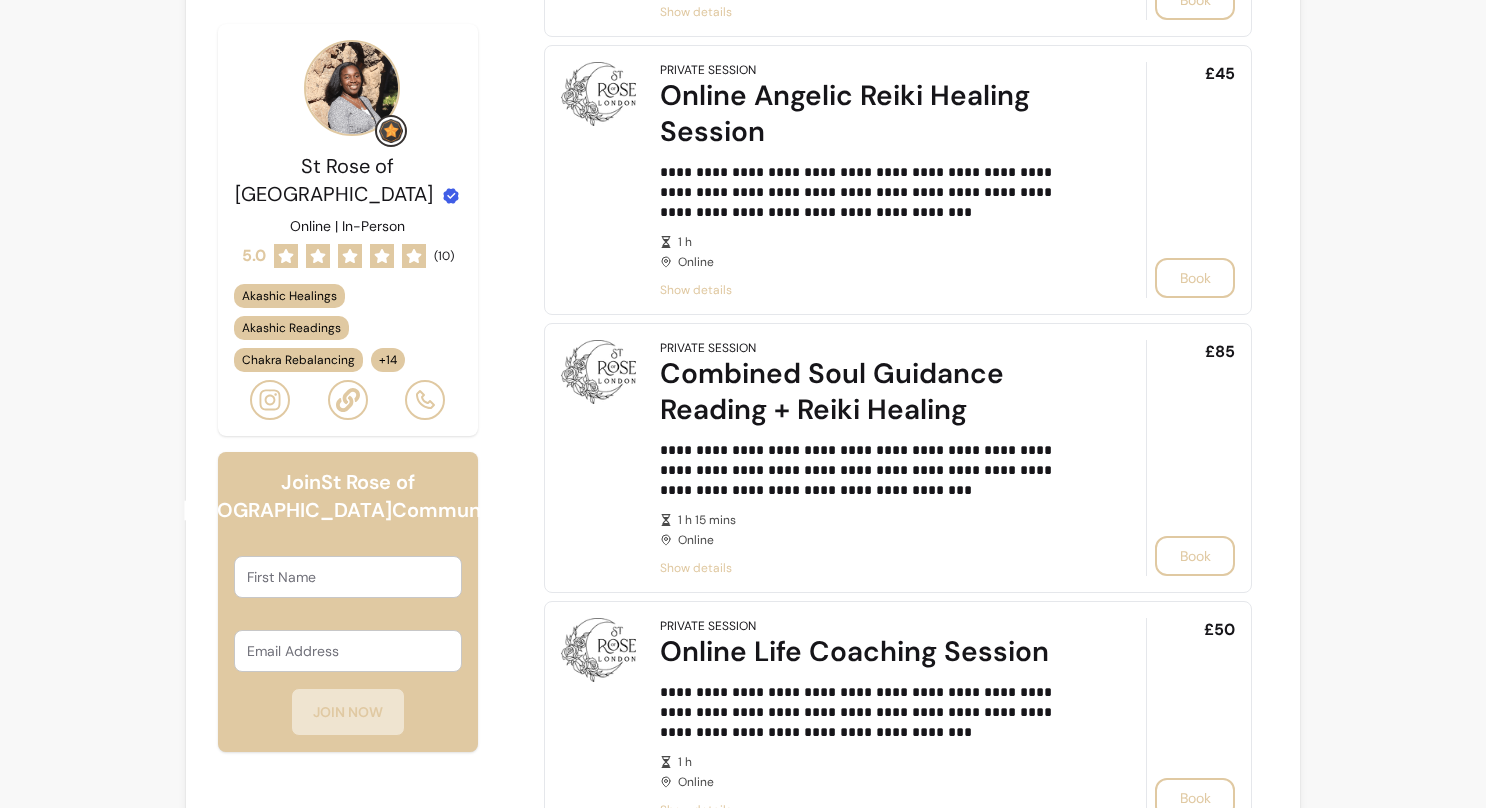 scroll, scrollTop: 1123, scrollLeft: 0, axis: vertical 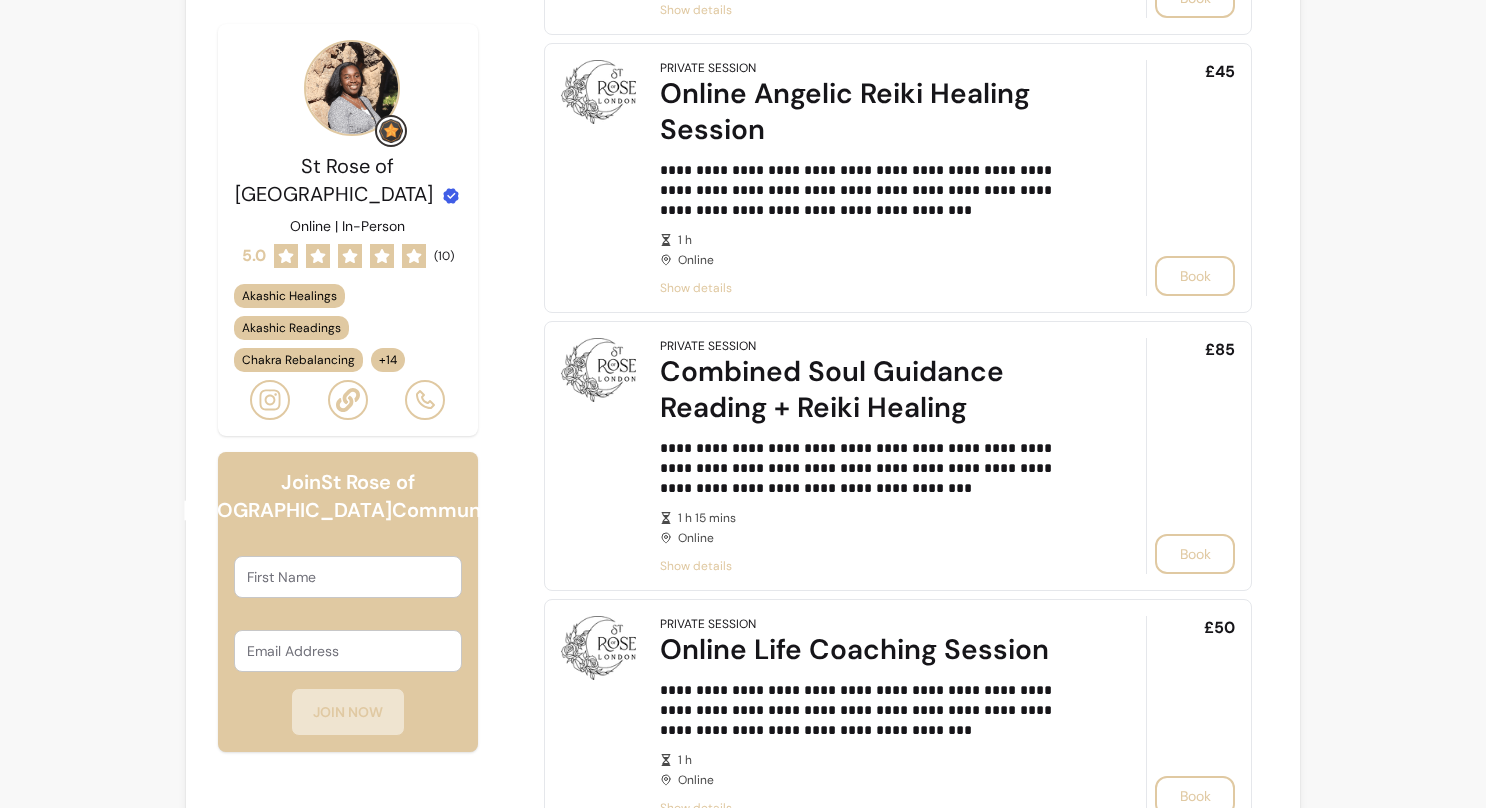 click on "Show details" at bounding box center [875, 288] 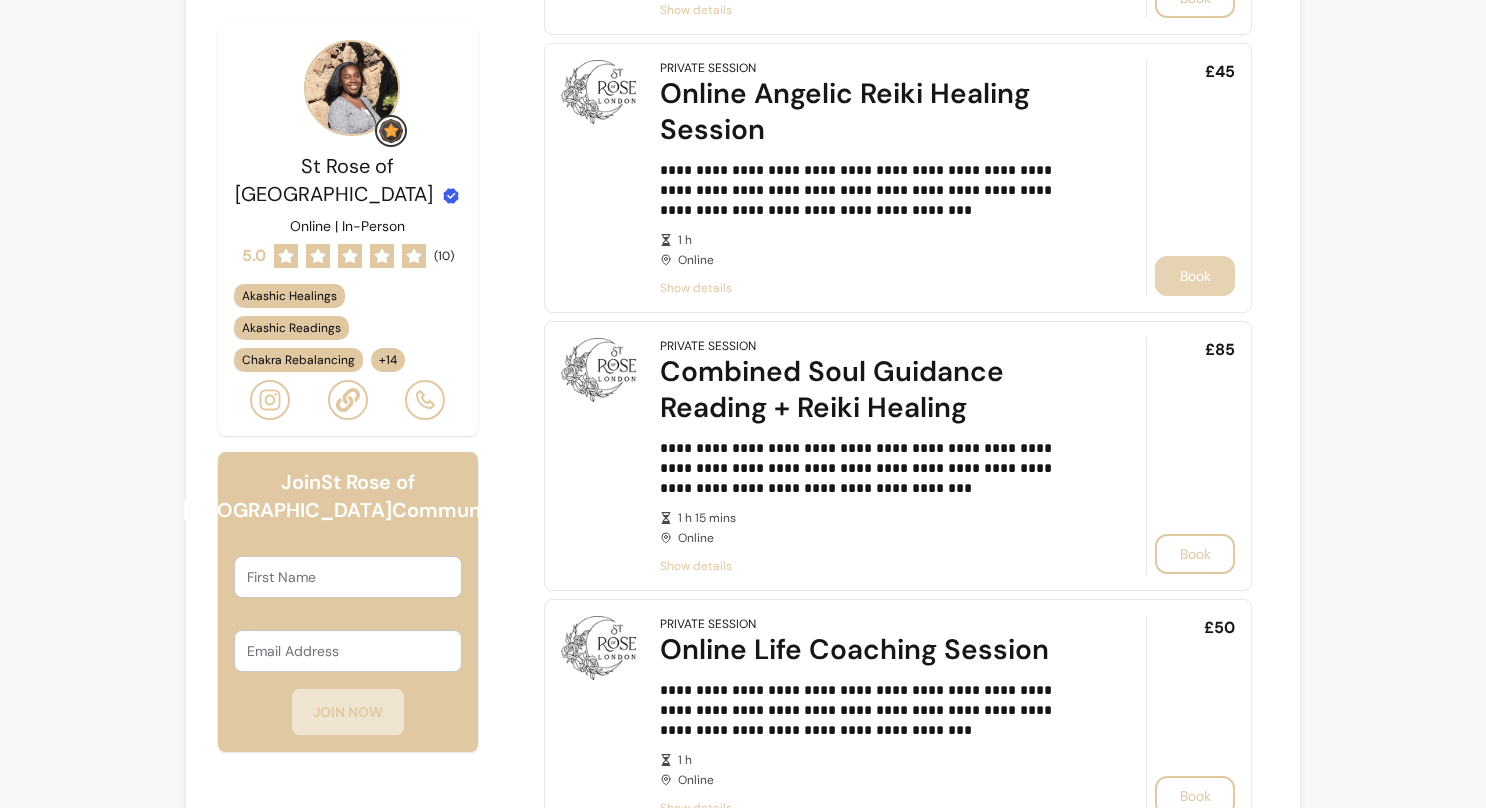 click on "Book" at bounding box center [1195, 276] 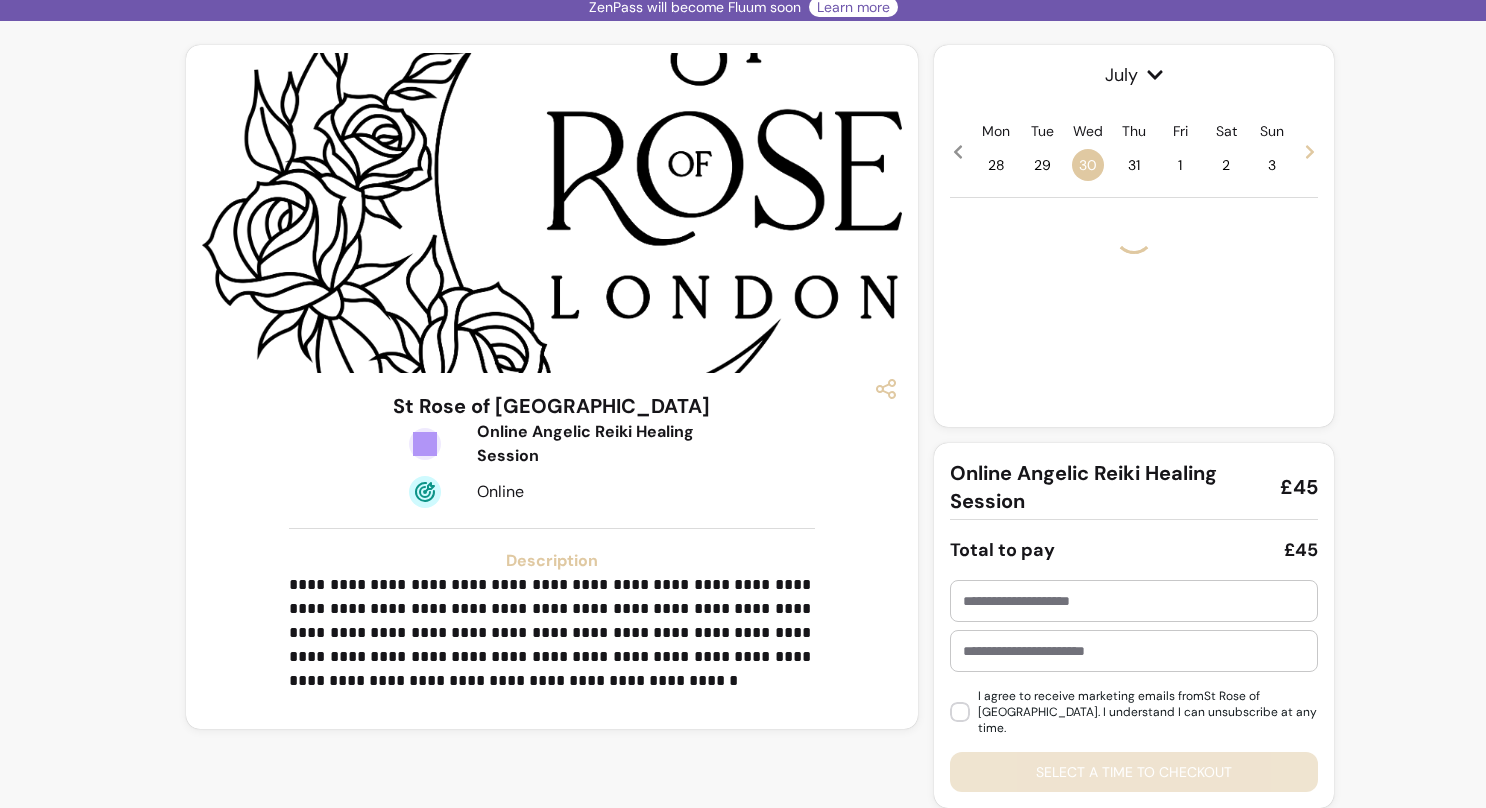 scroll, scrollTop: 0, scrollLeft: 0, axis: both 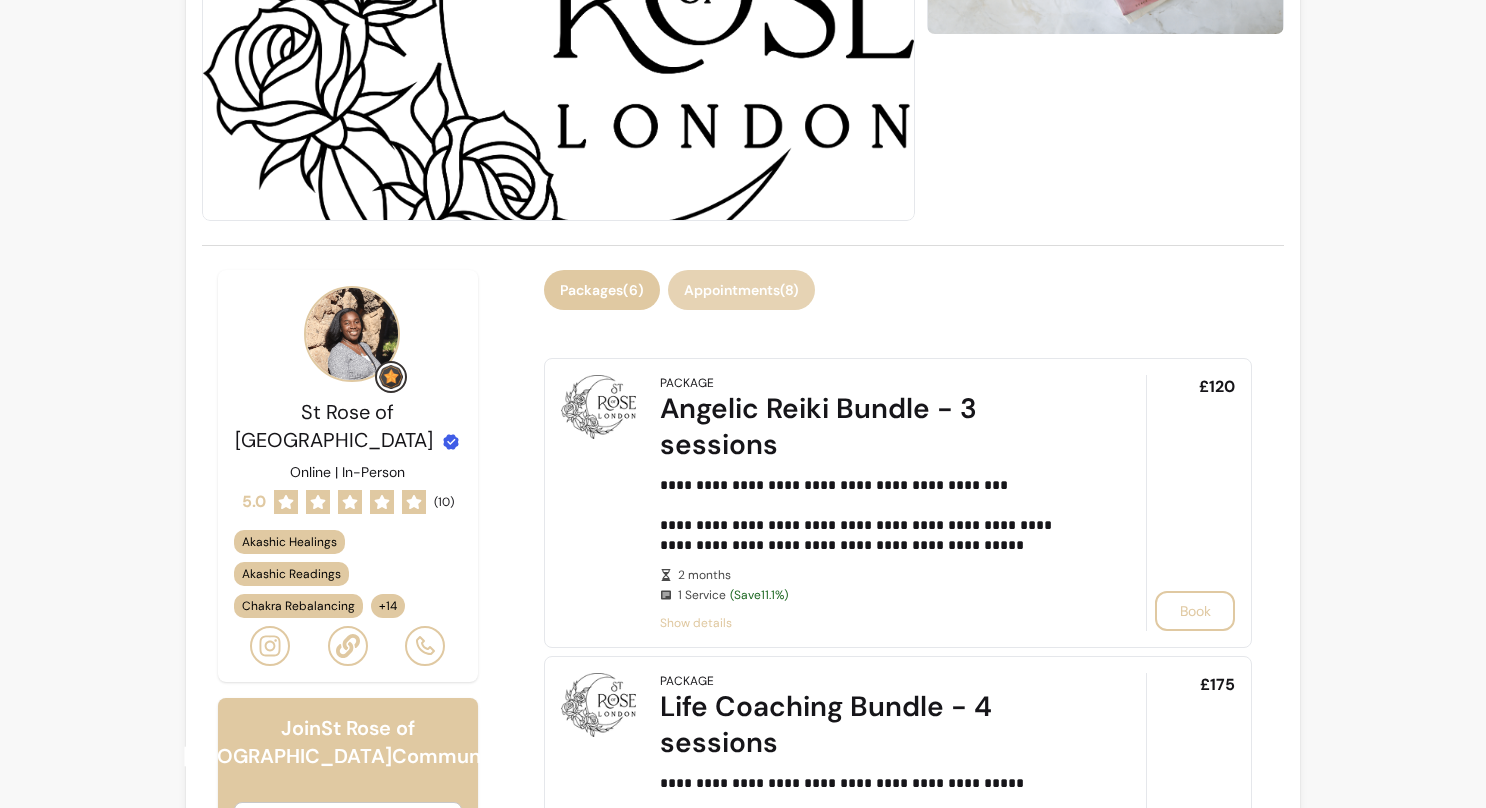 click on "Appointments  ( 8 )" at bounding box center [741, 290] 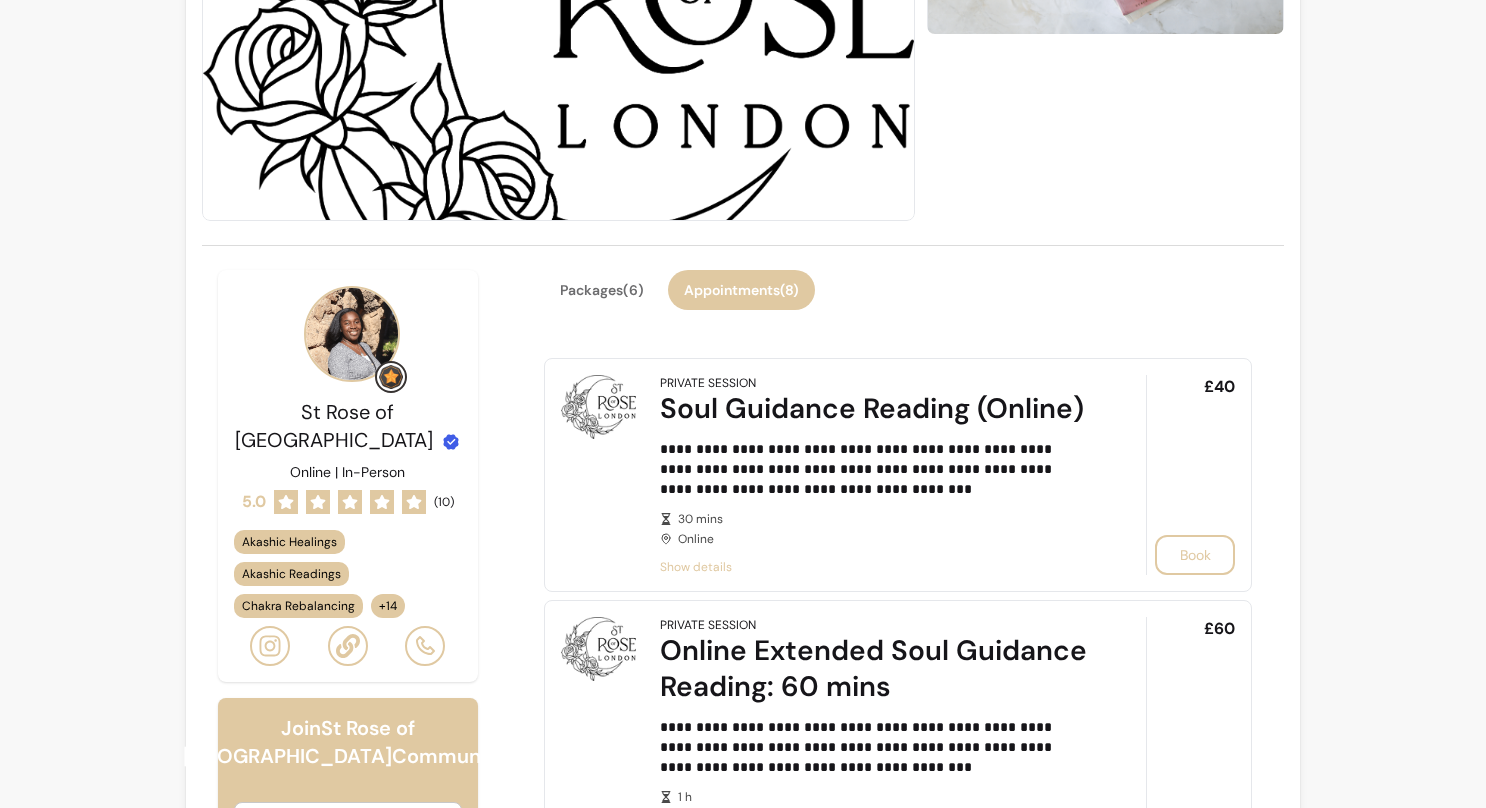 click on "Soul Guidance Reading (Online)" at bounding box center [875, 409] 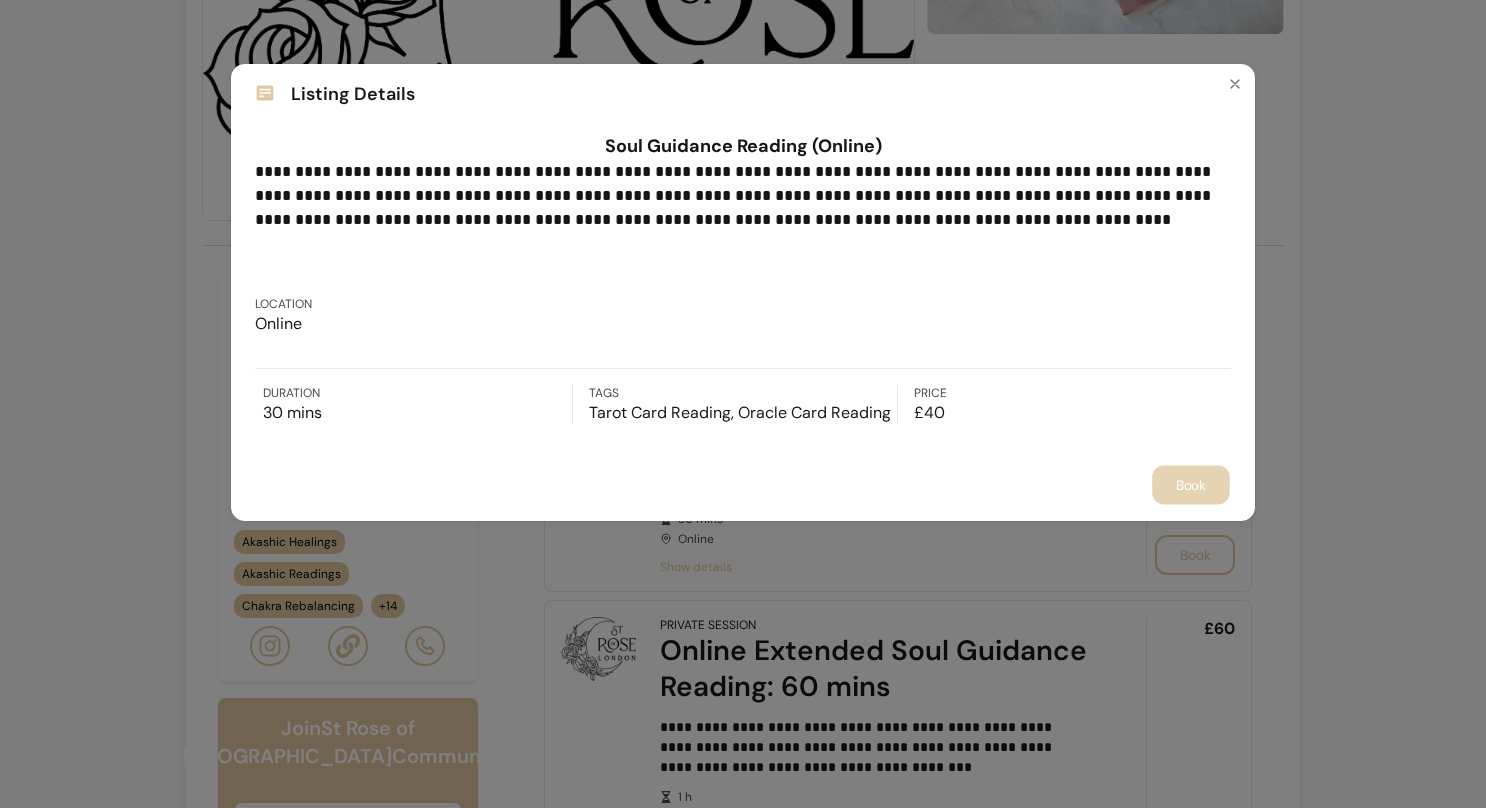 click on "Book" at bounding box center [1191, 485] 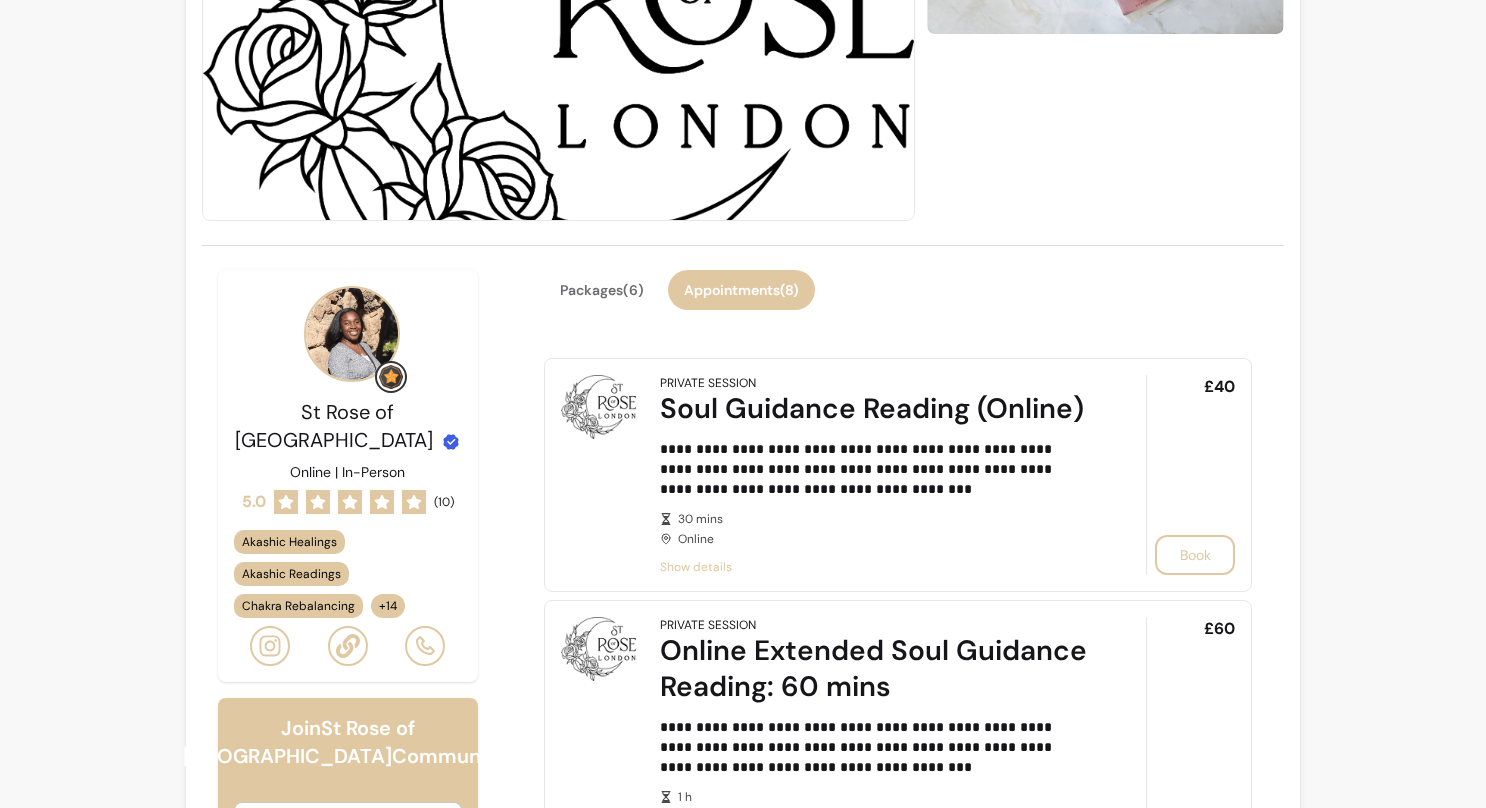 scroll, scrollTop: 0, scrollLeft: 0, axis: both 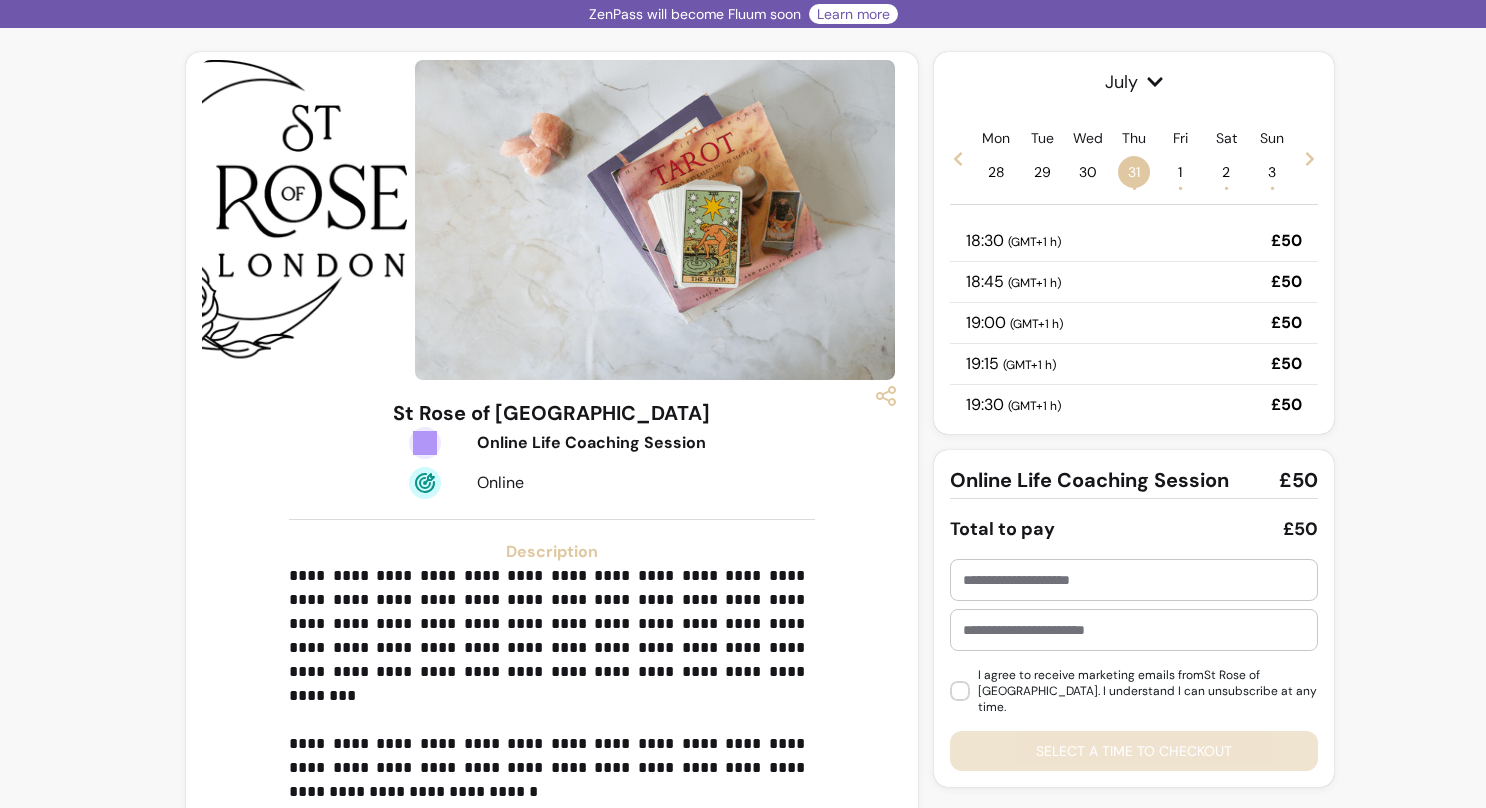 click at bounding box center (655, 220) 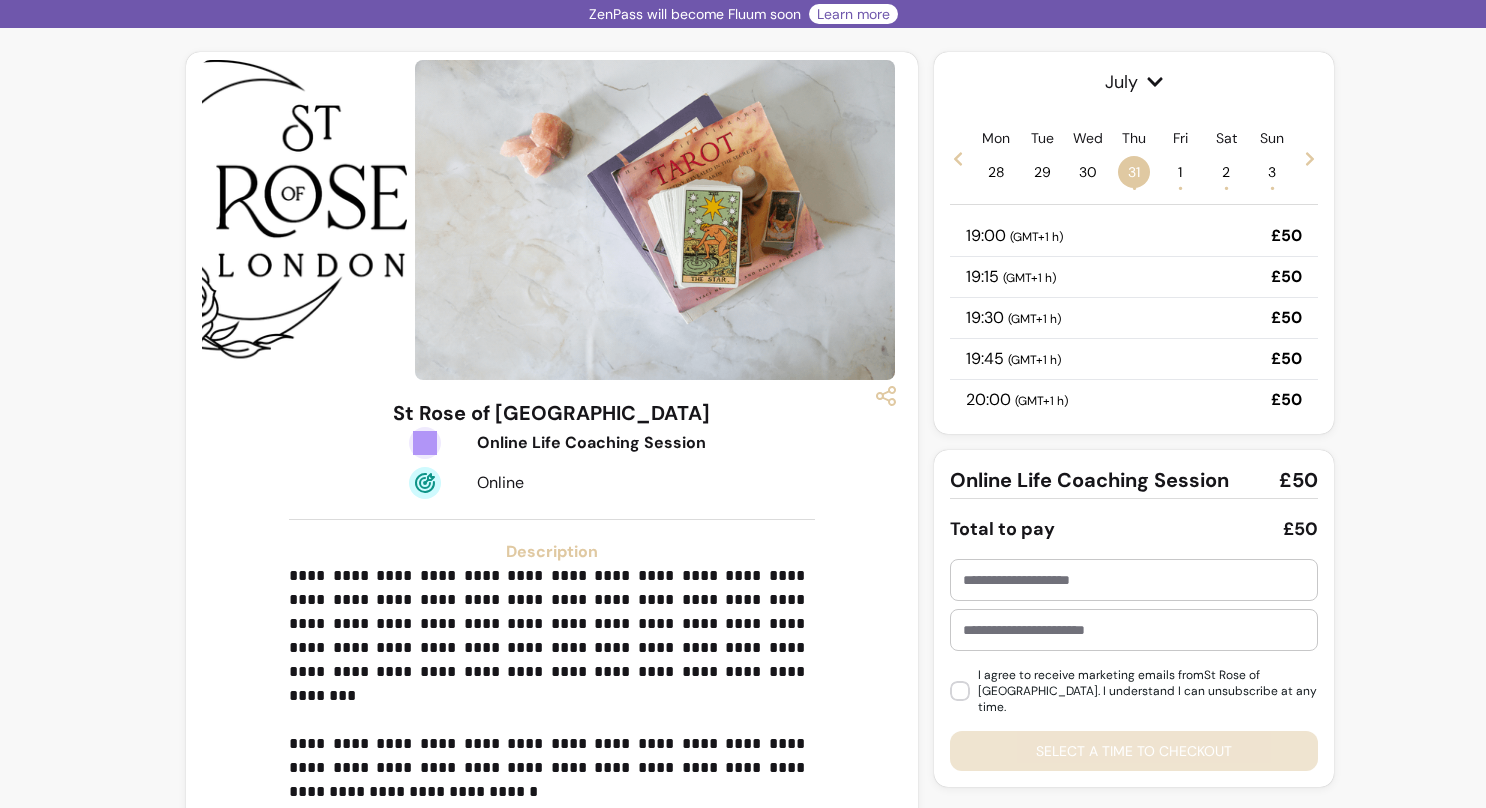 scroll, scrollTop: 0, scrollLeft: 0, axis: both 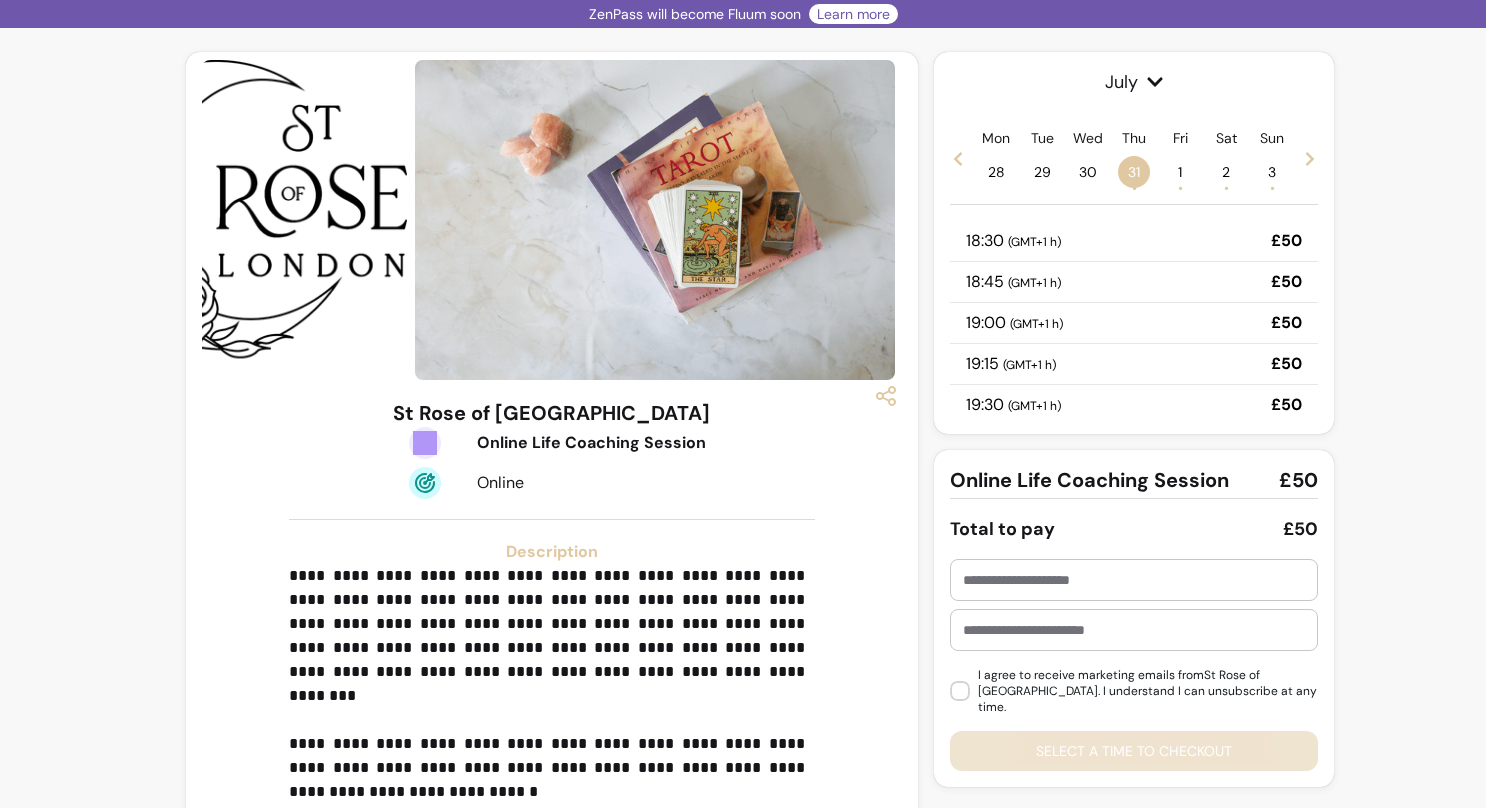 click on "1 •" at bounding box center [1180, 172] 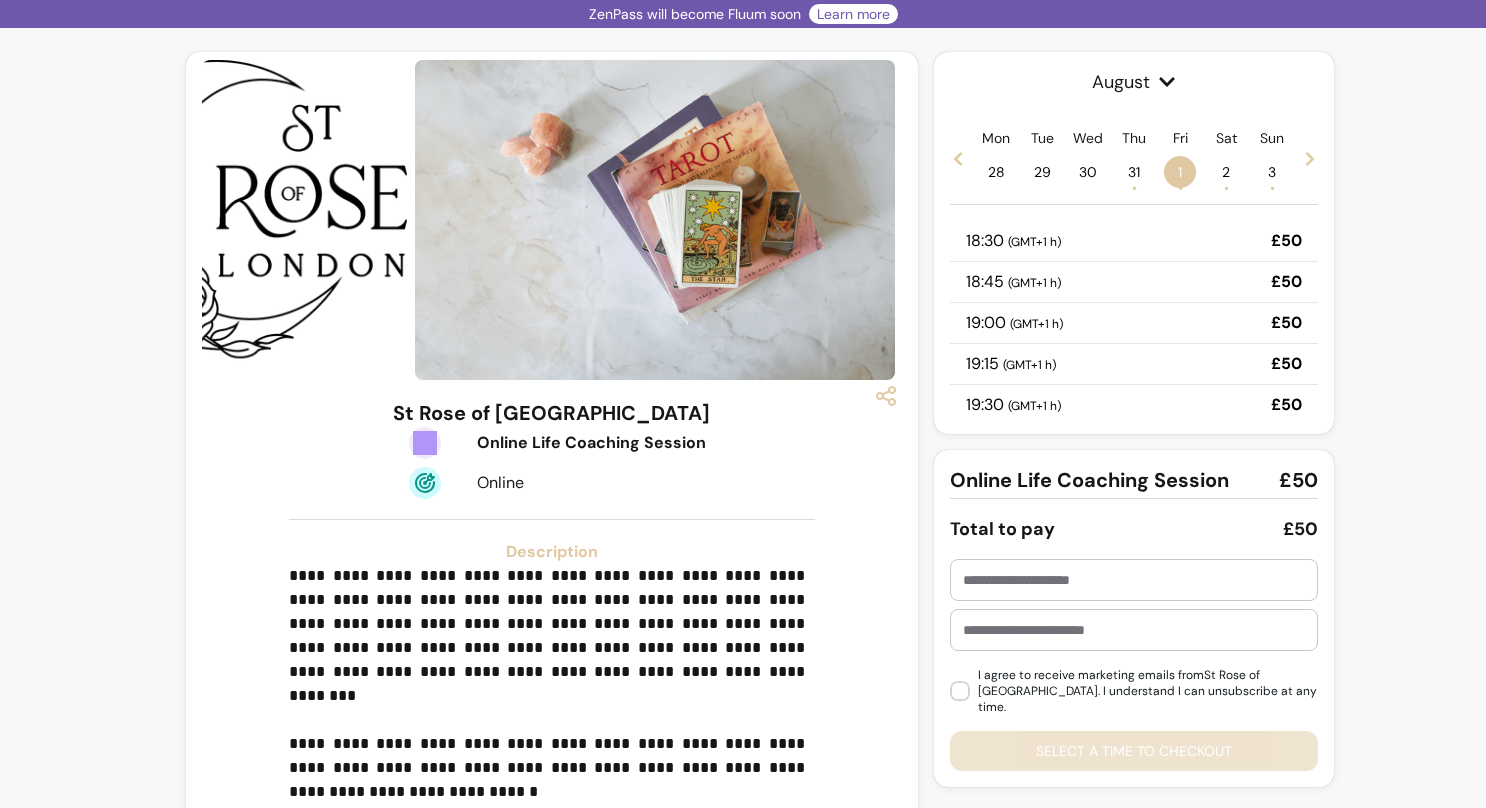 scroll, scrollTop: 1, scrollLeft: 0, axis: vertical 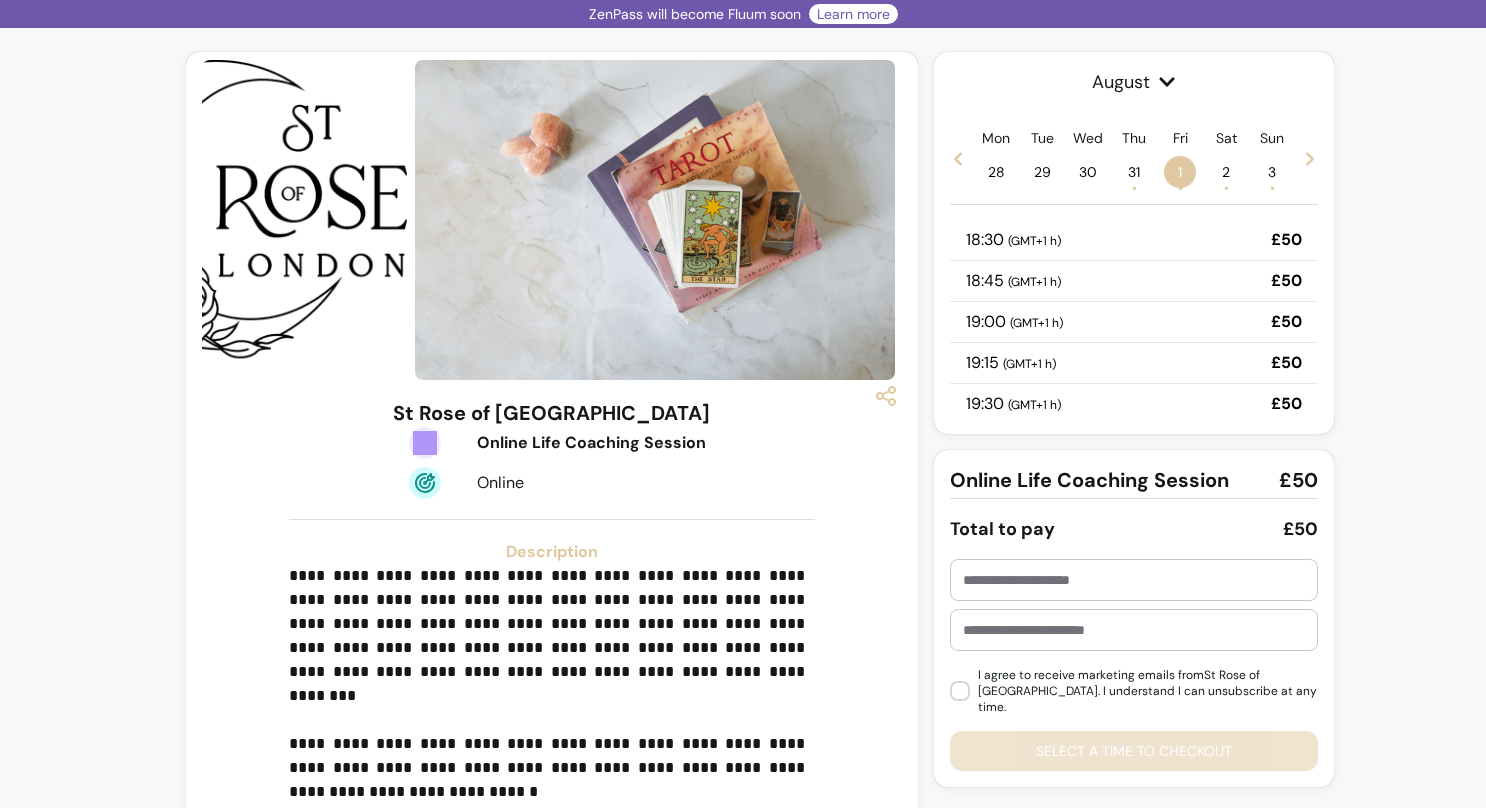 click on "2 •" at bounding box center (1226, 172) 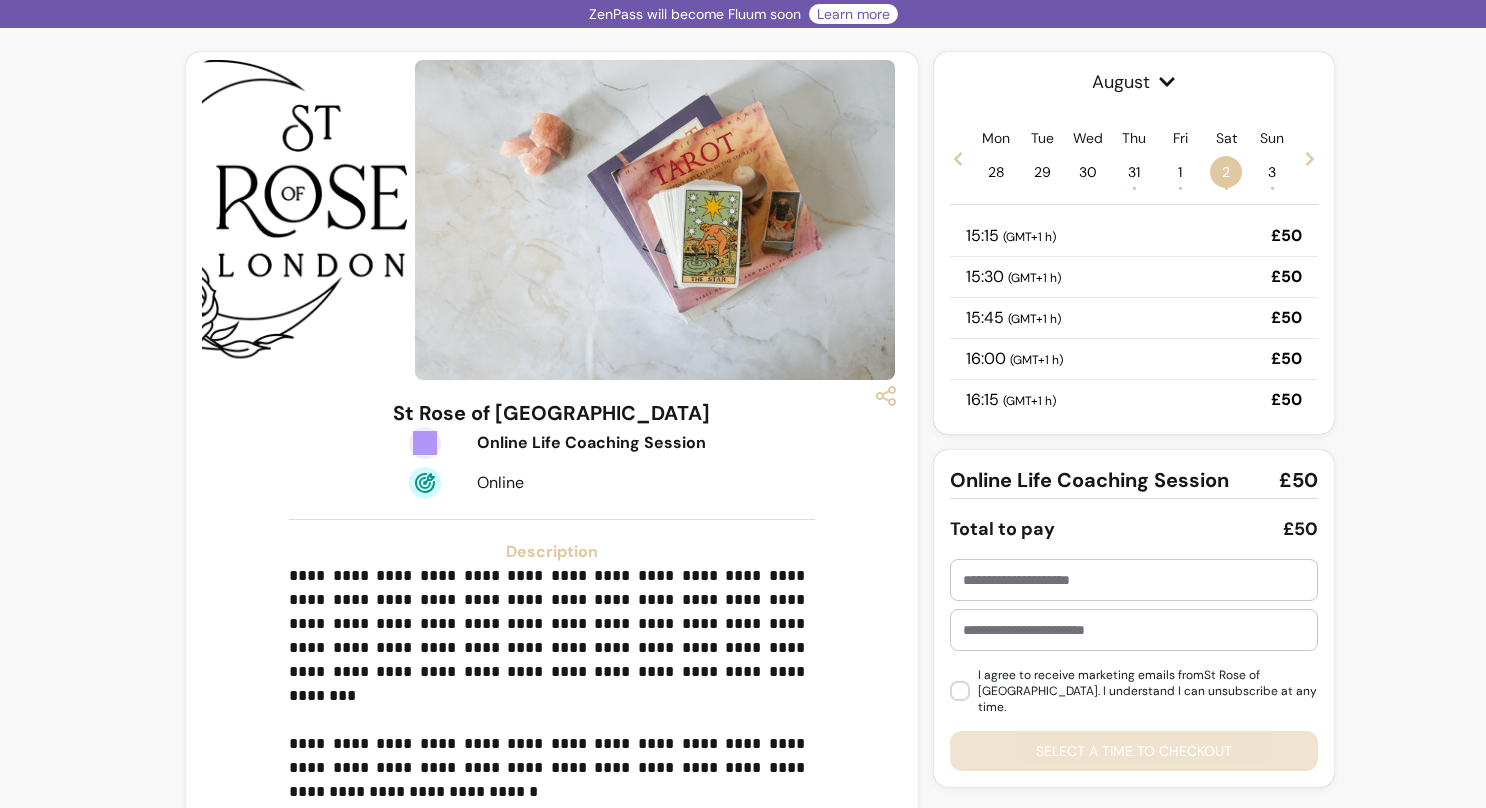 scroll, scrollTop: 1144, scrollLeft: 0, axis: vertical 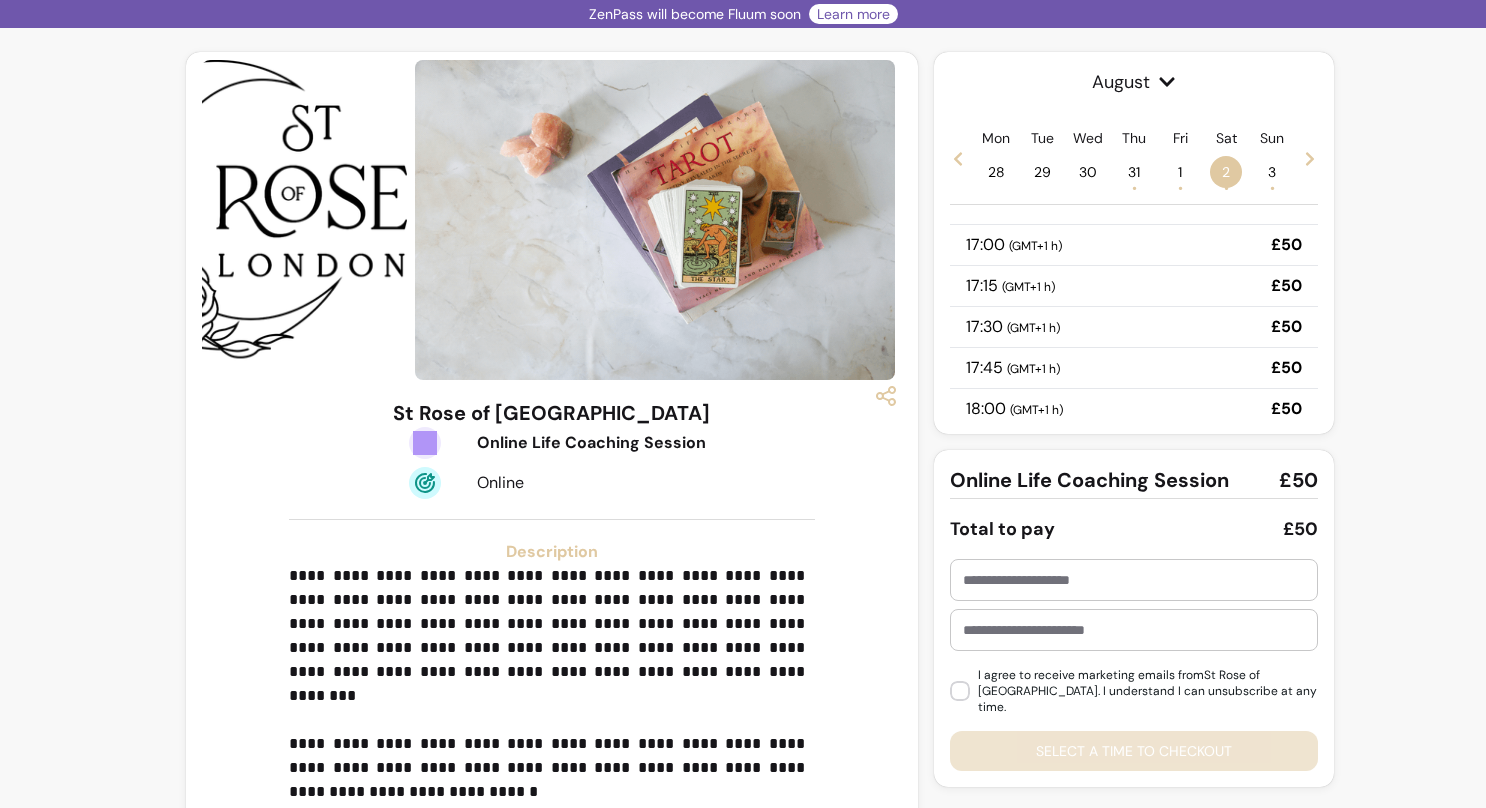 click on "•" at bounding box center [1180, 188] 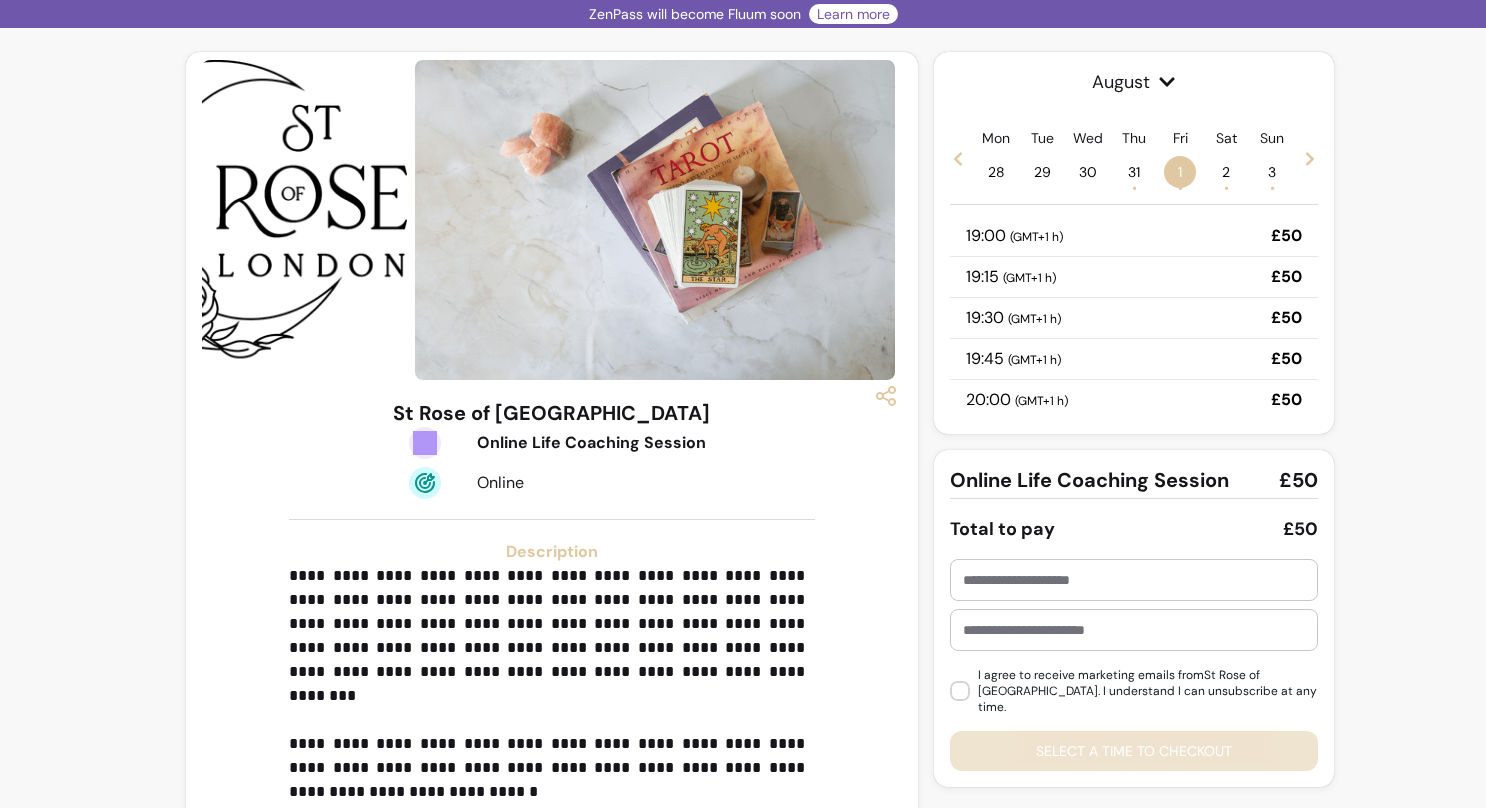 click on "Mon 28 Tue 29 Wed 30 Thu 31 • Fri 1 • Sat 2 • Sun 3 •" at bounding box center (1134, 158) 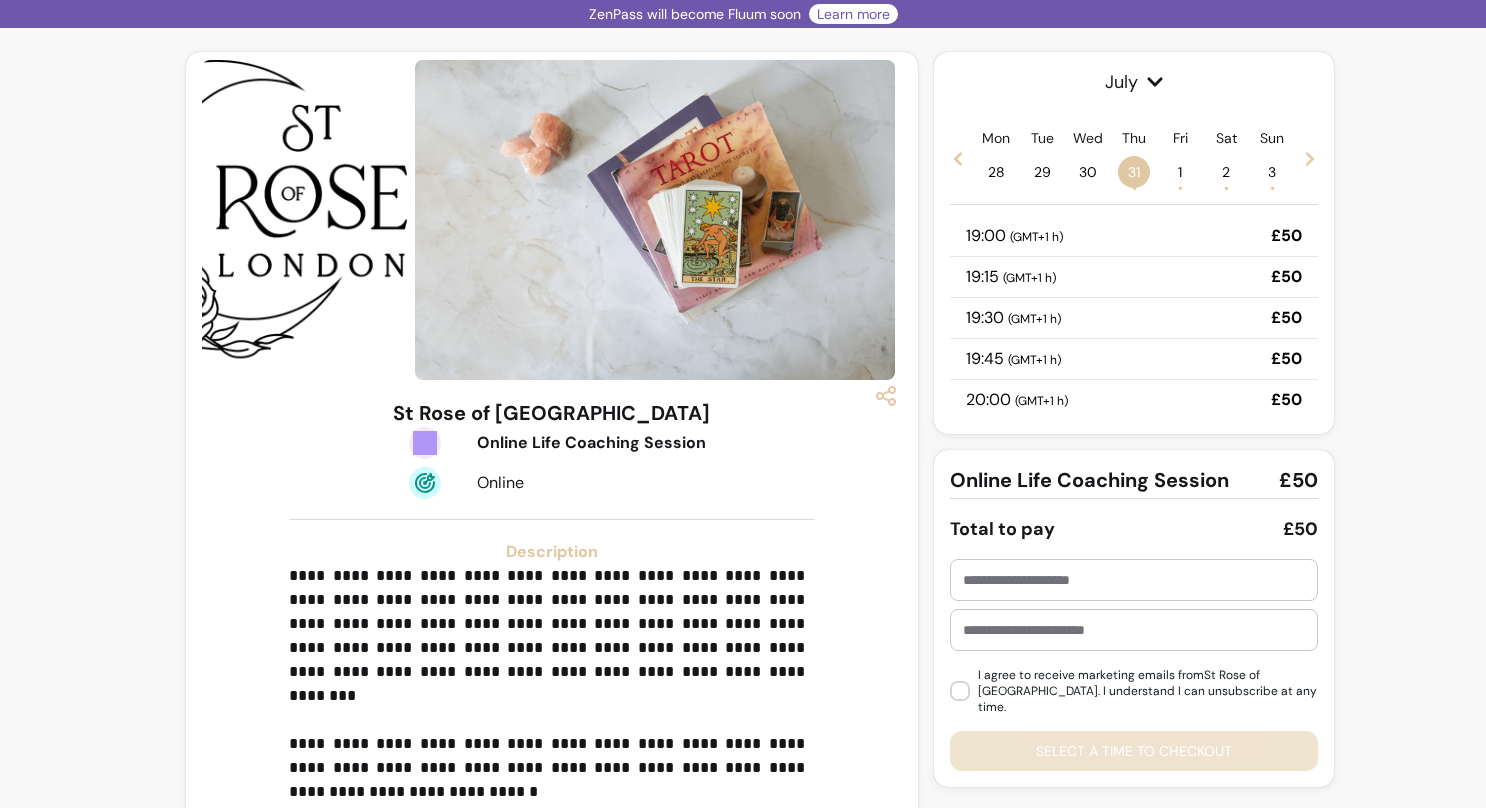 click on "Wed 30" at bounding box center [1088, 158] 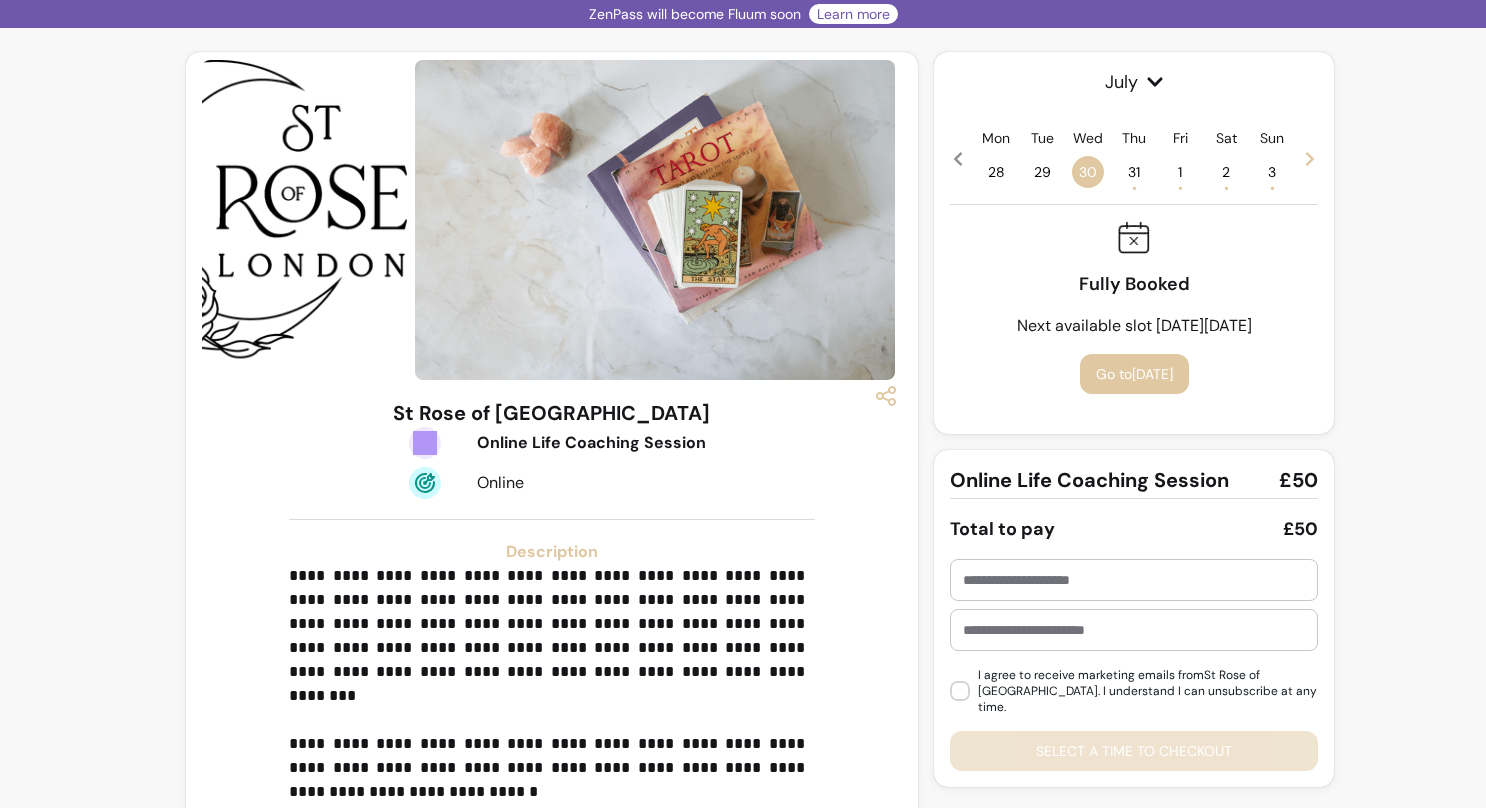 click on "29" at bounding box center (1042, 172) 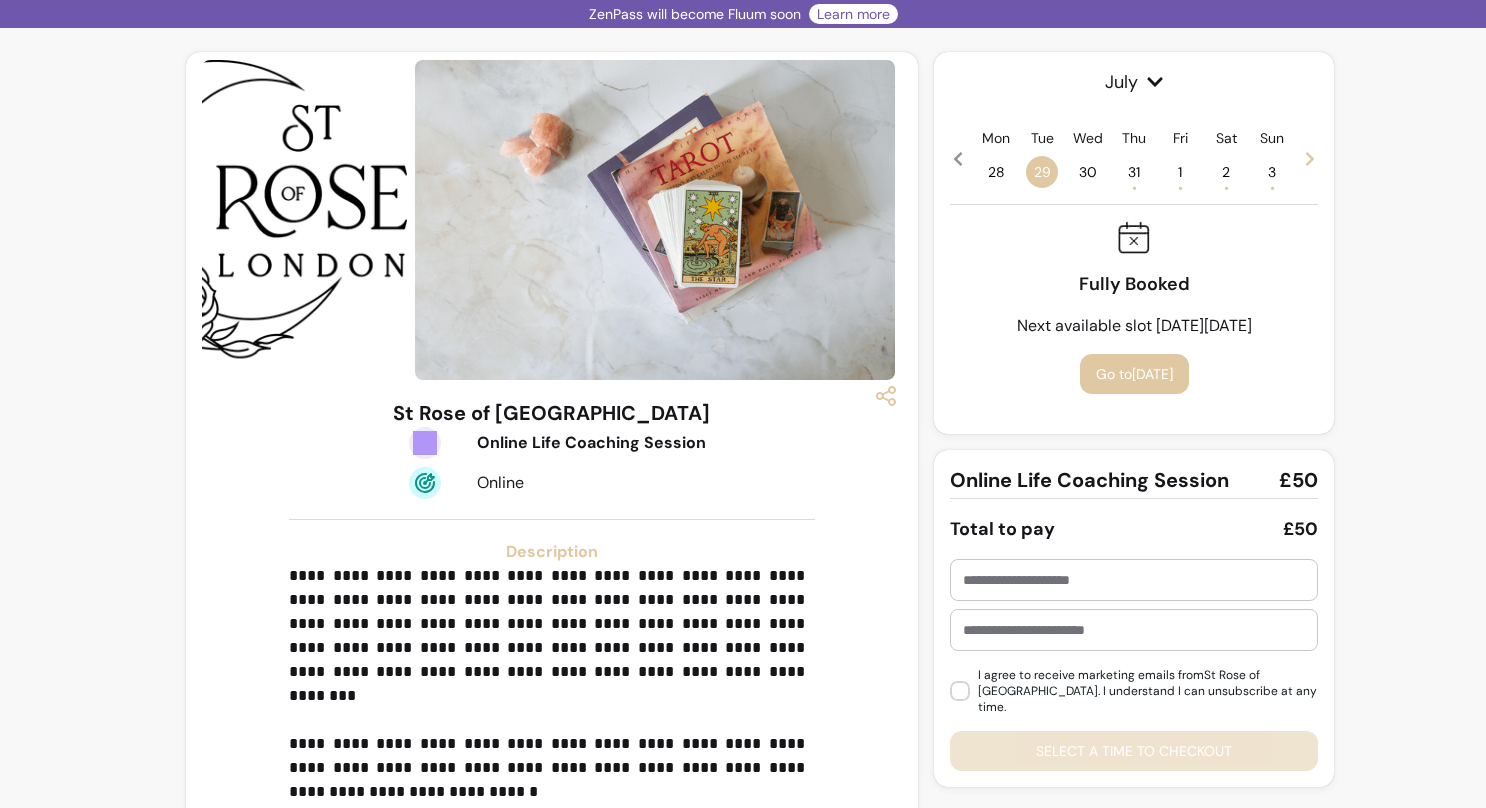 click on "31 •" at bounding box center (1134, 172) 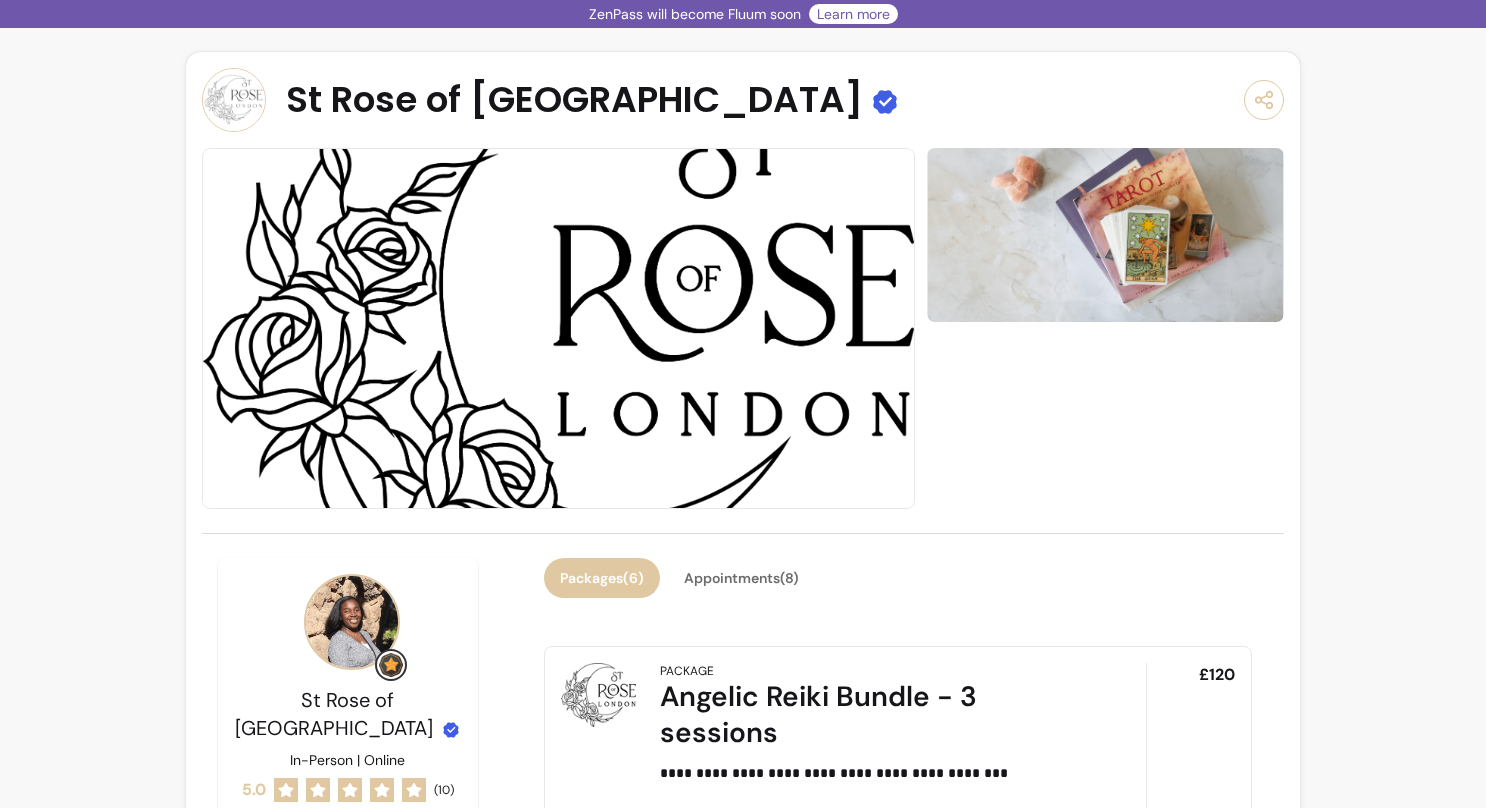 scroll, scrollTop: 0, scrollLeft: 0, axis: both 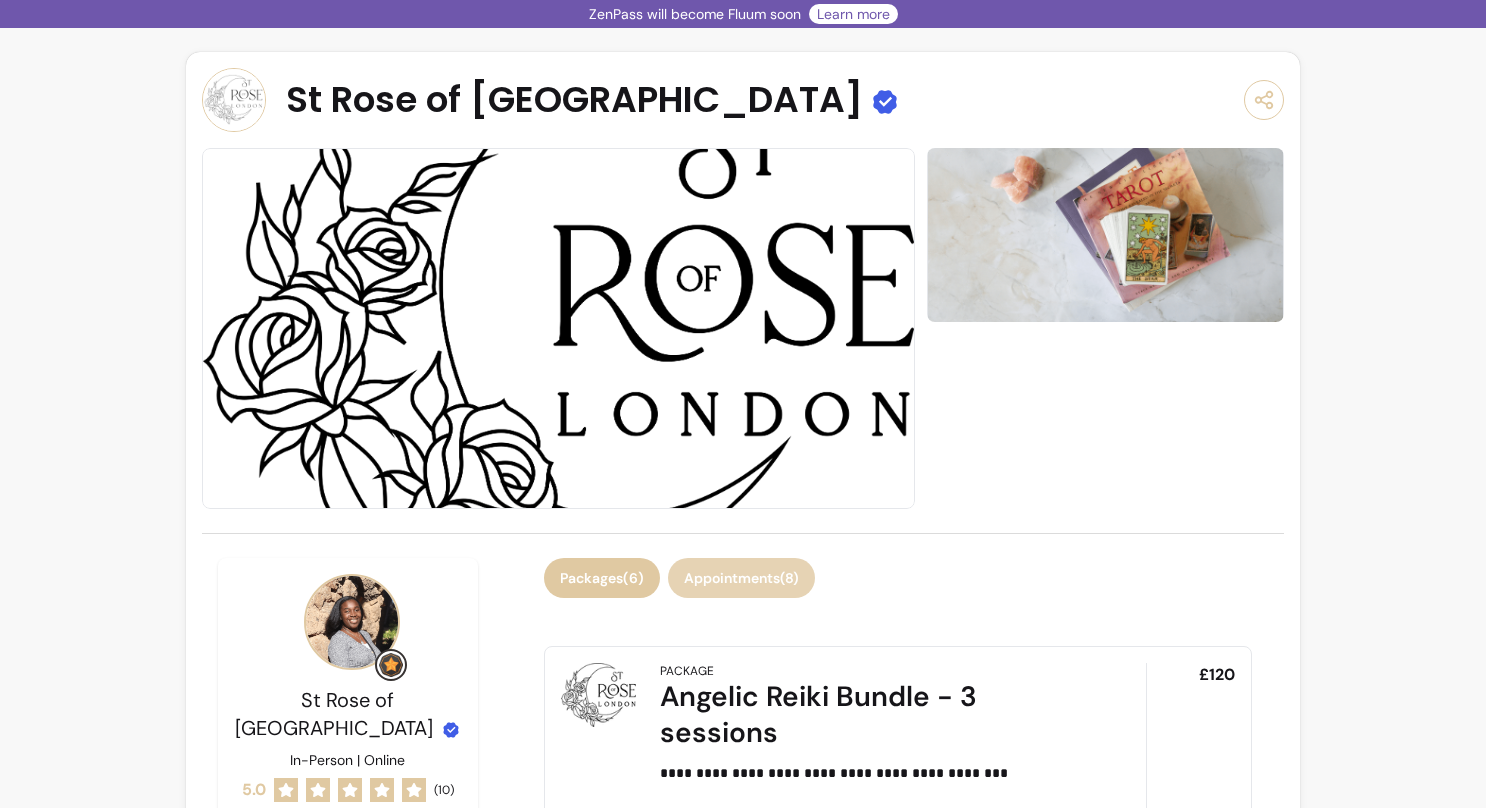 click on "Appointments  ( 8 )" at bounding box center (741, 578) 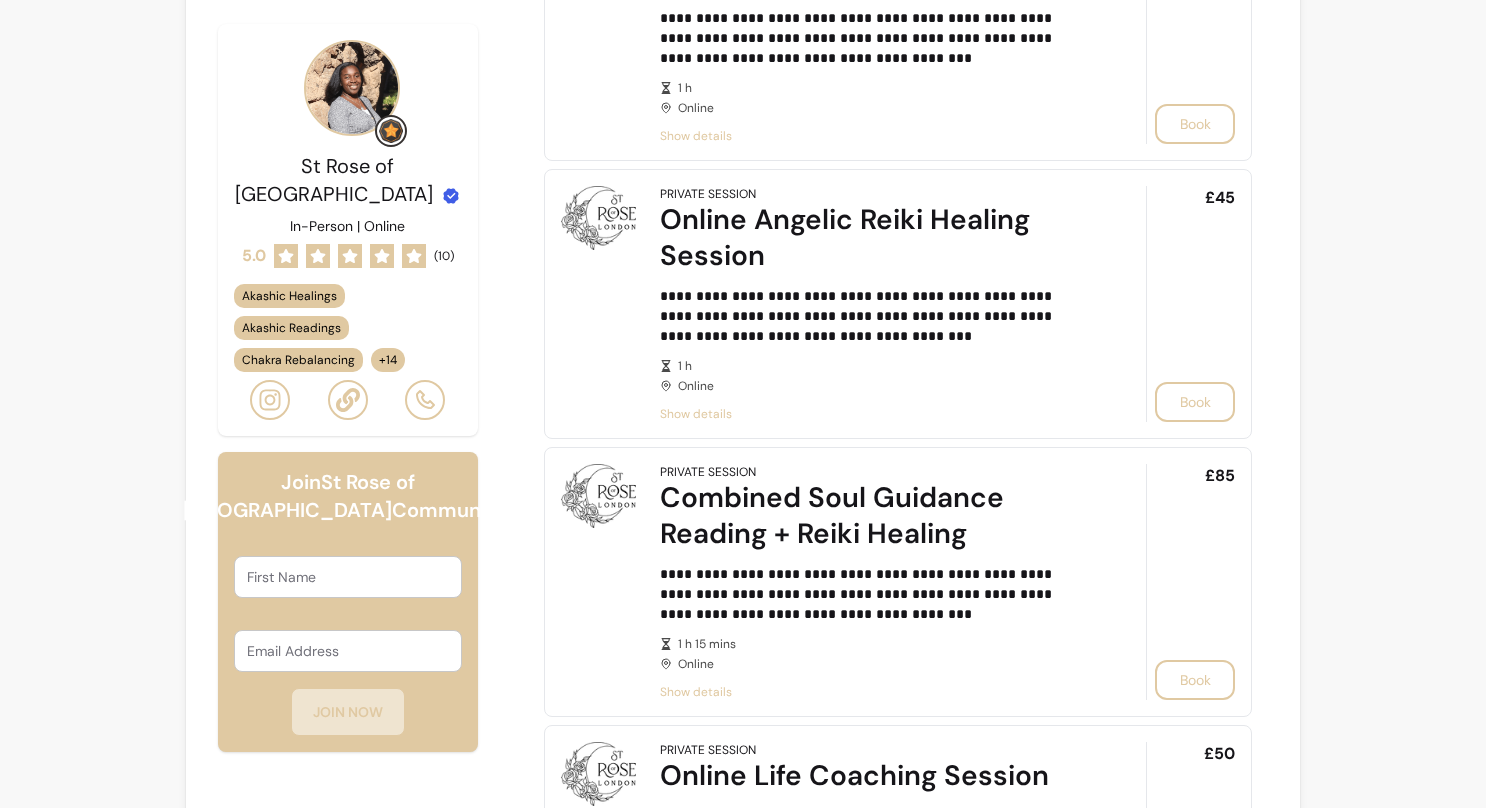scroll, scrollTop: 1145, scrollLeft: 0, axis: vertical 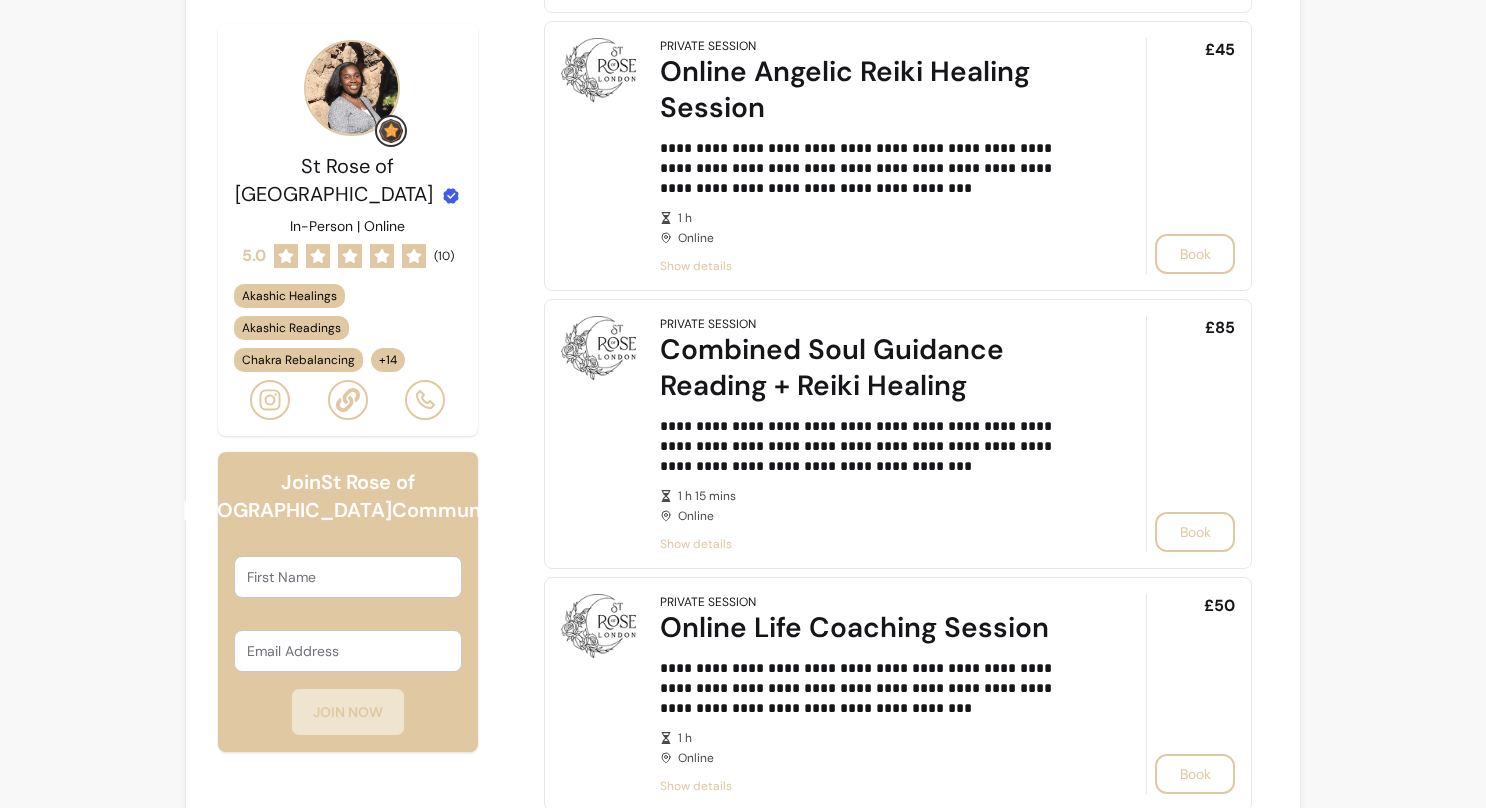 click on "£85 Book" at bounding box center [1190, 434] 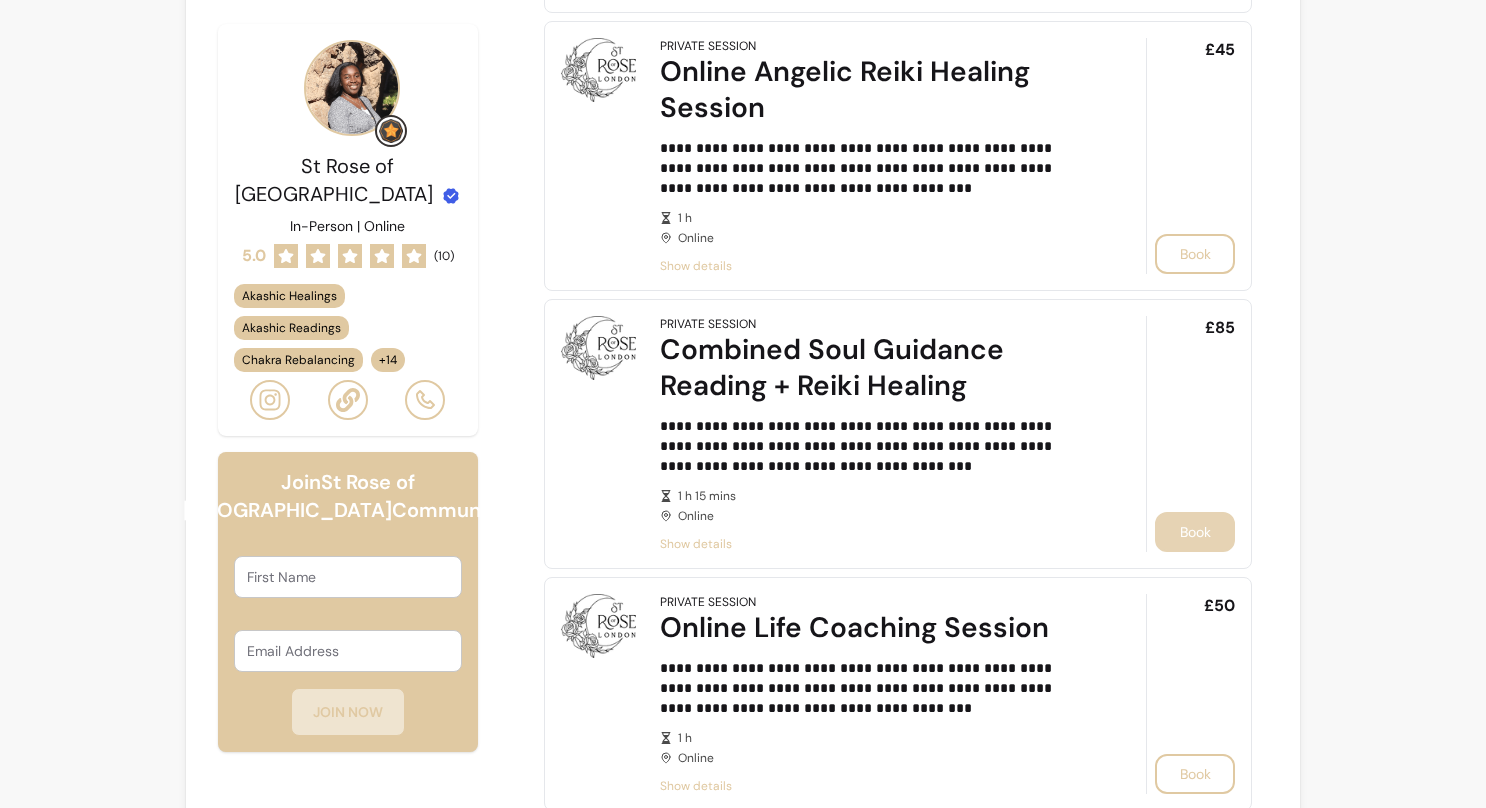 click on "Book" at bounding box center [1195, 532] 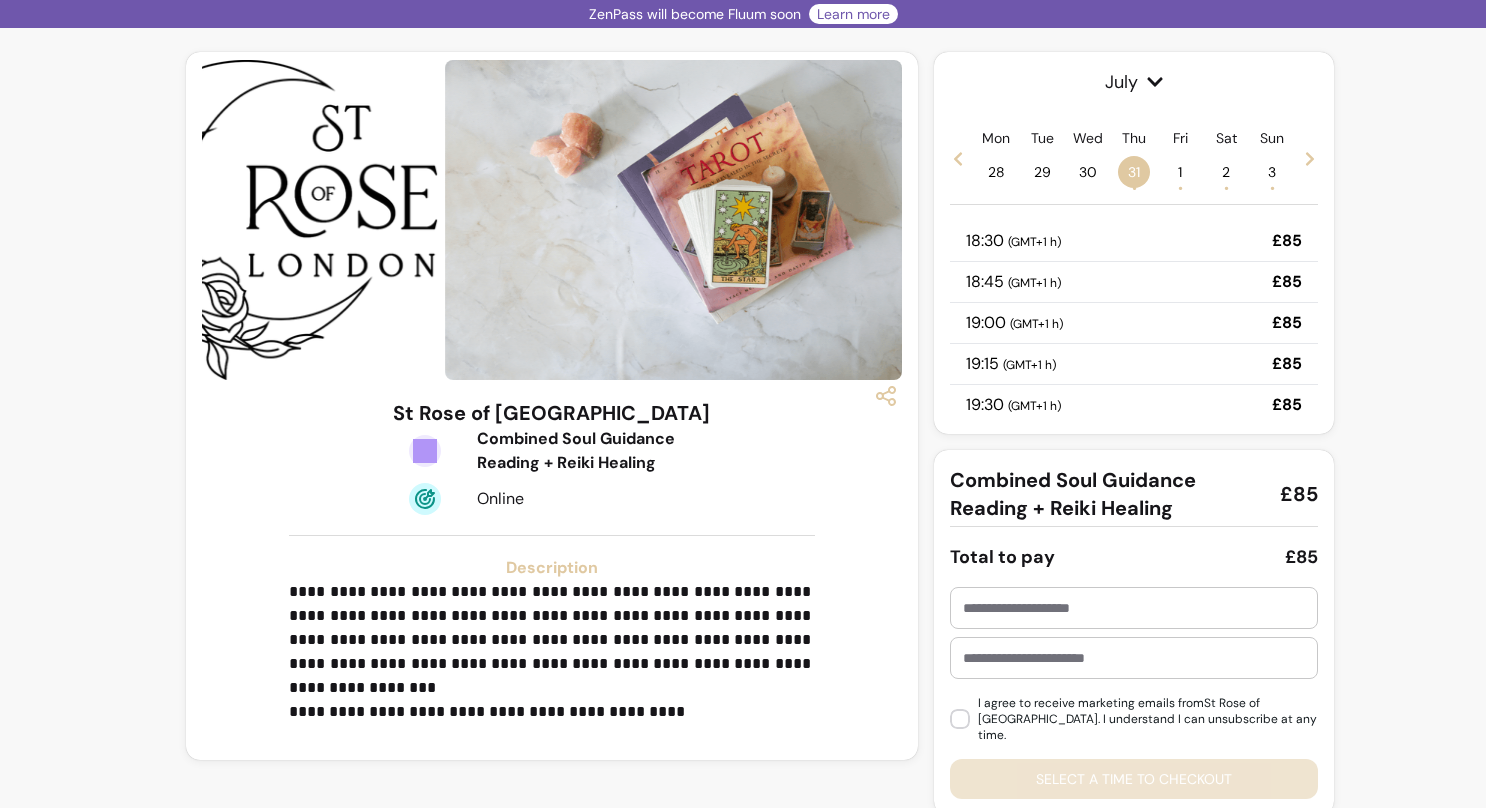 scroll, scrollTop: 46, scrollLeft: 0, axis: vertical 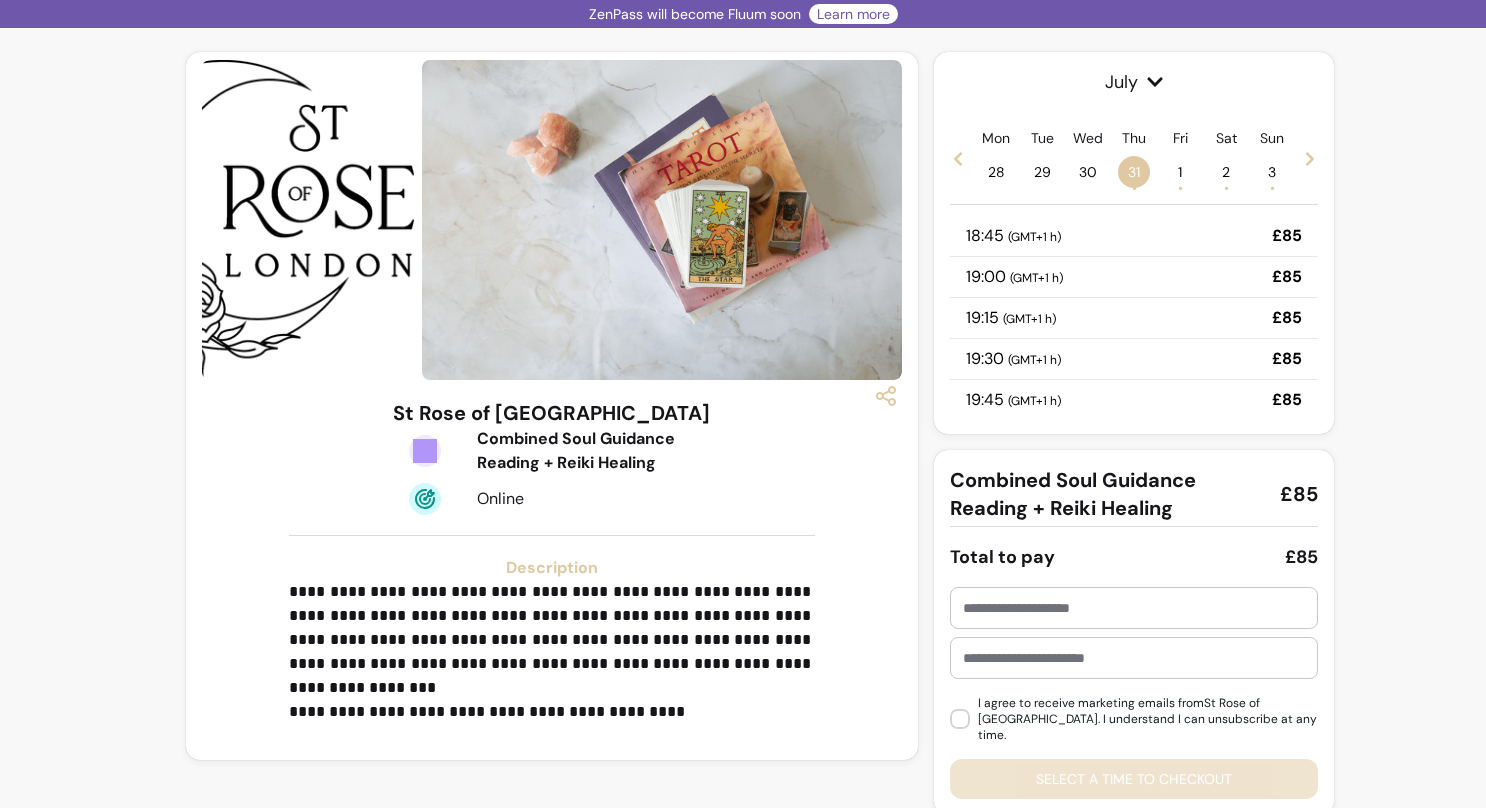 click on "1 •" at bounding box center [1180, 172] 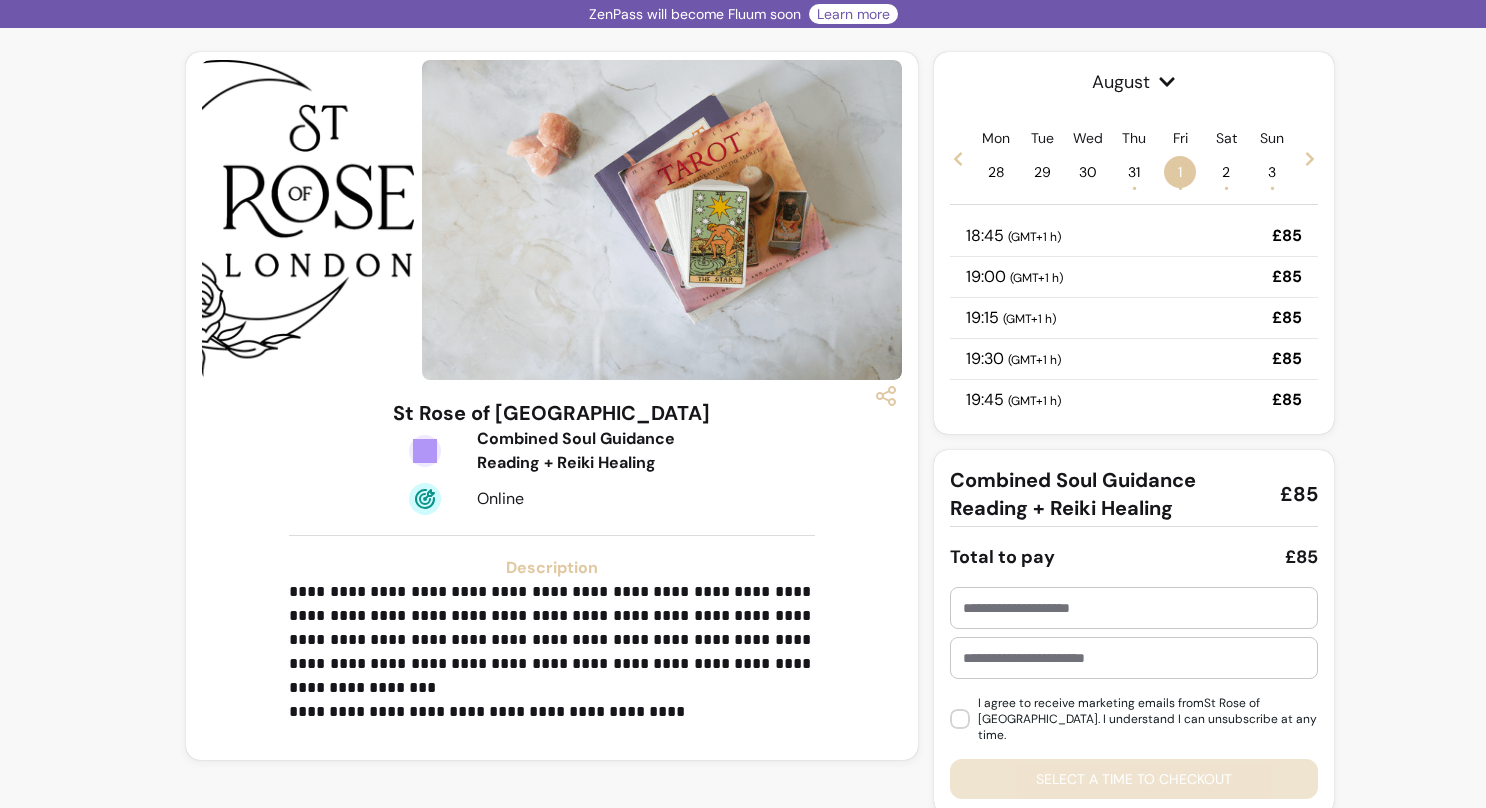 scroll, scrollTop: 0, scrollLeft: 0, axis: both 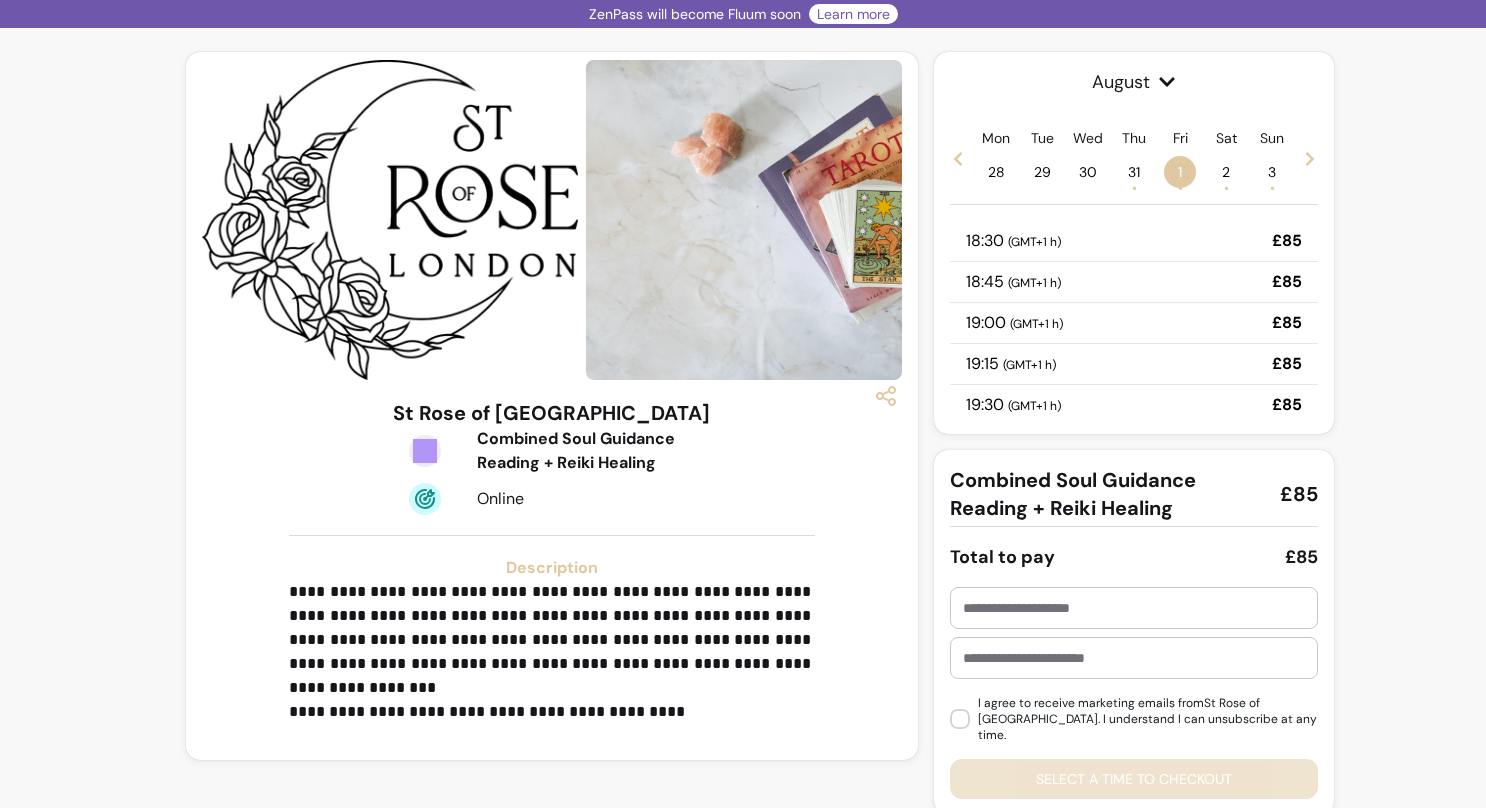 click on "2 •" at bounding box center (1226, 172) 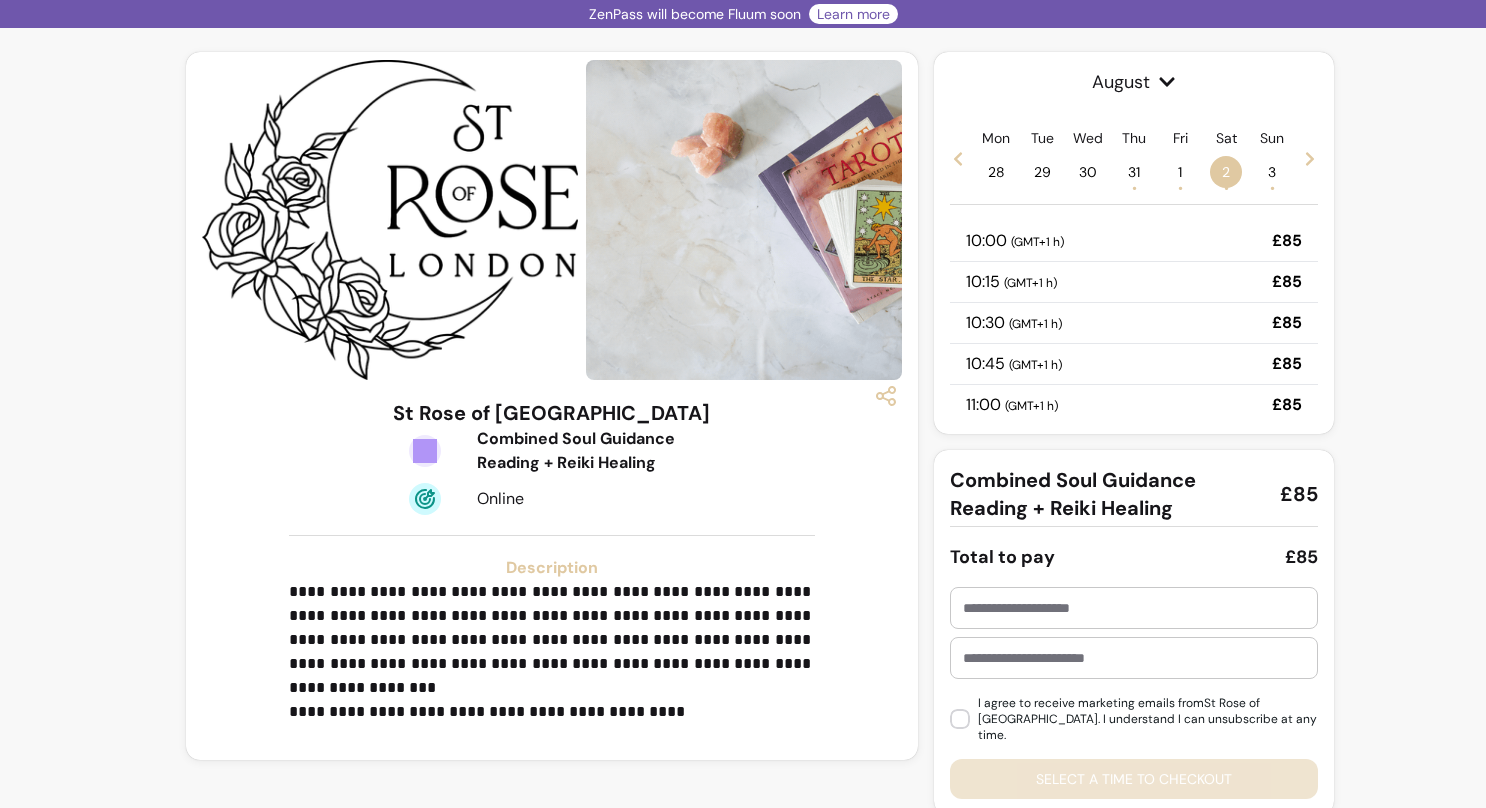click on "2 •" at bounding box center (1226, 172) 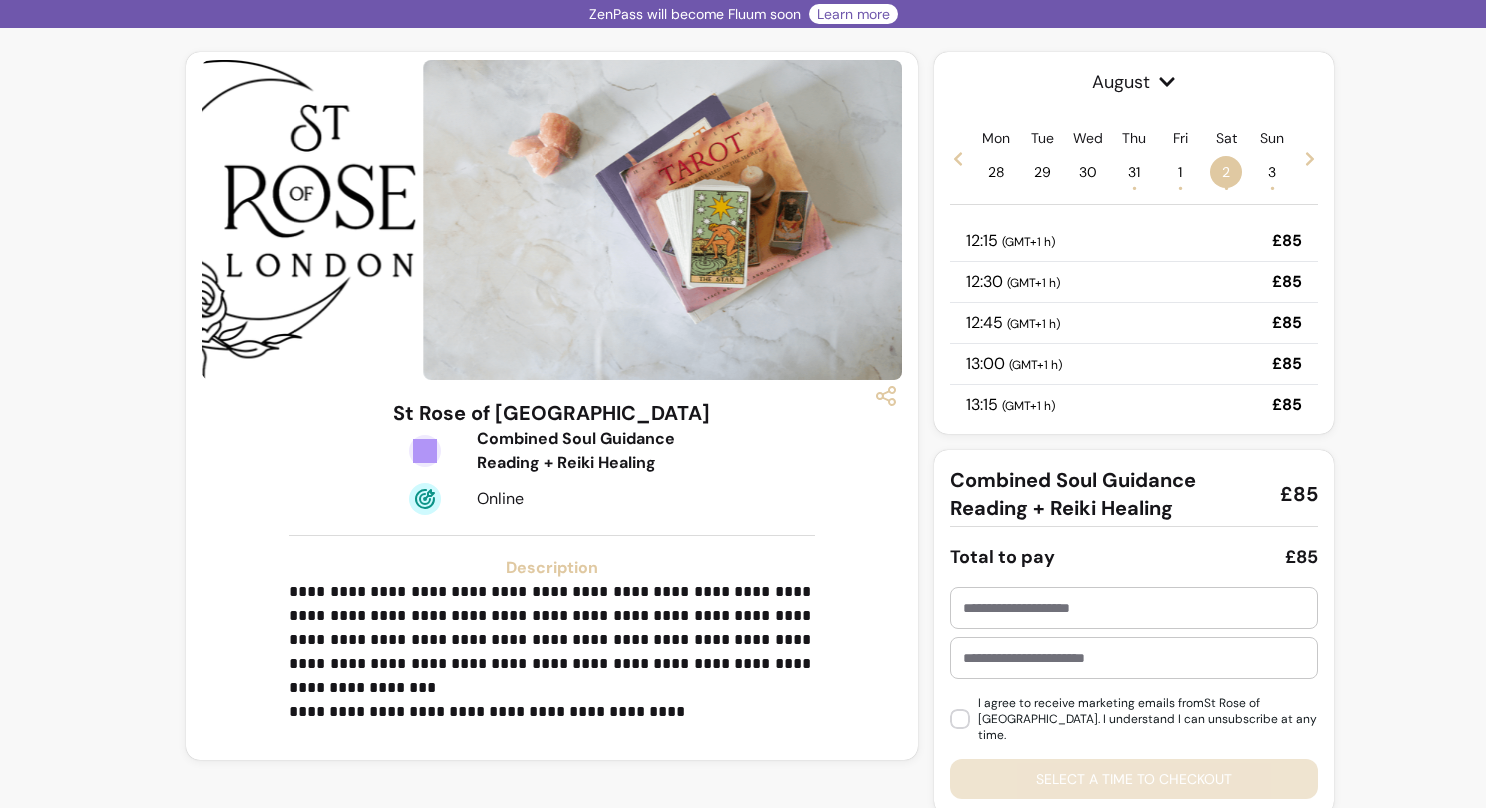 scroll, scrollTop: 0, scrollLeft: 0, axis: both 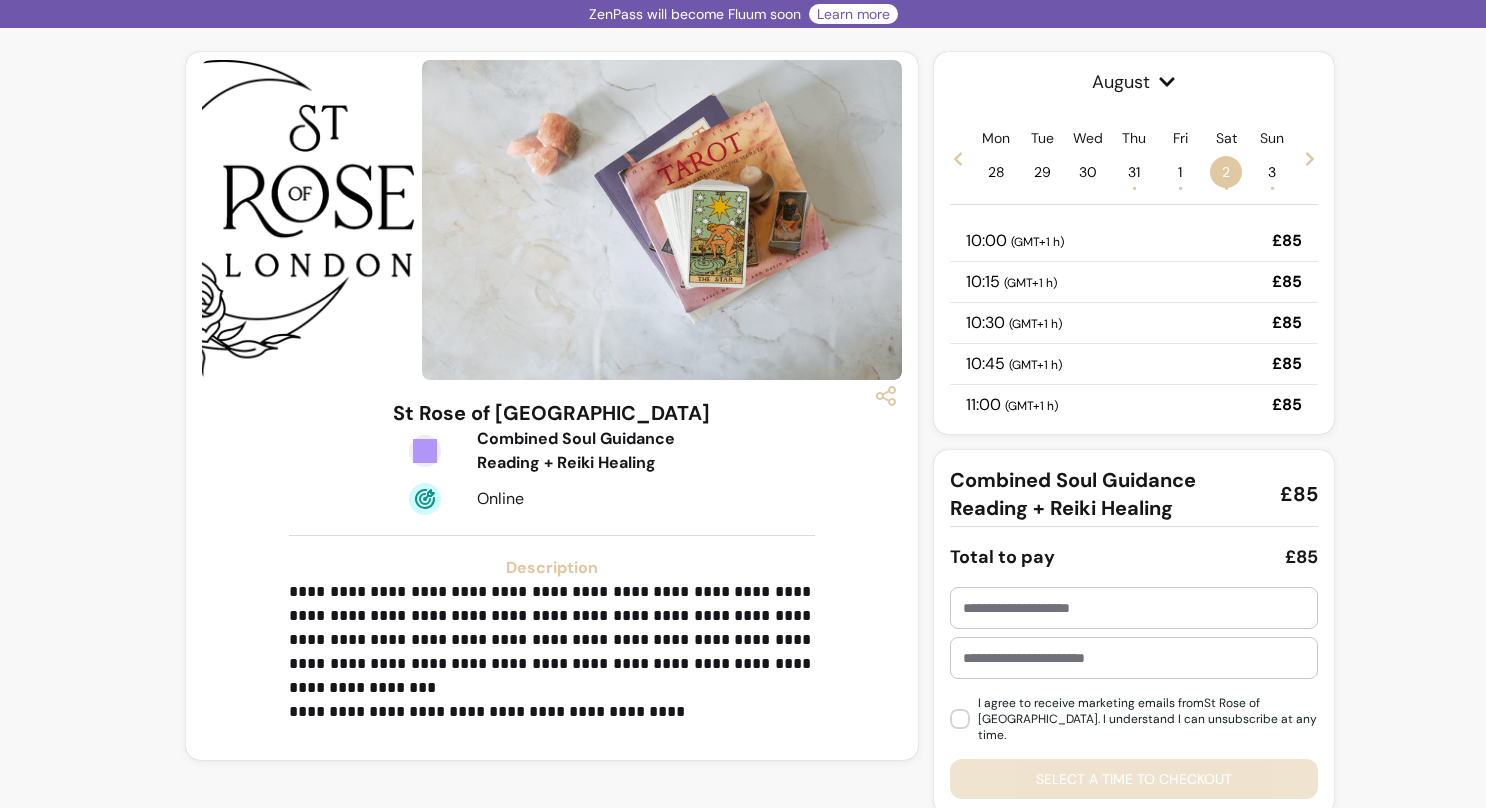 click on "31 •" at bounding box center [1134, 172] 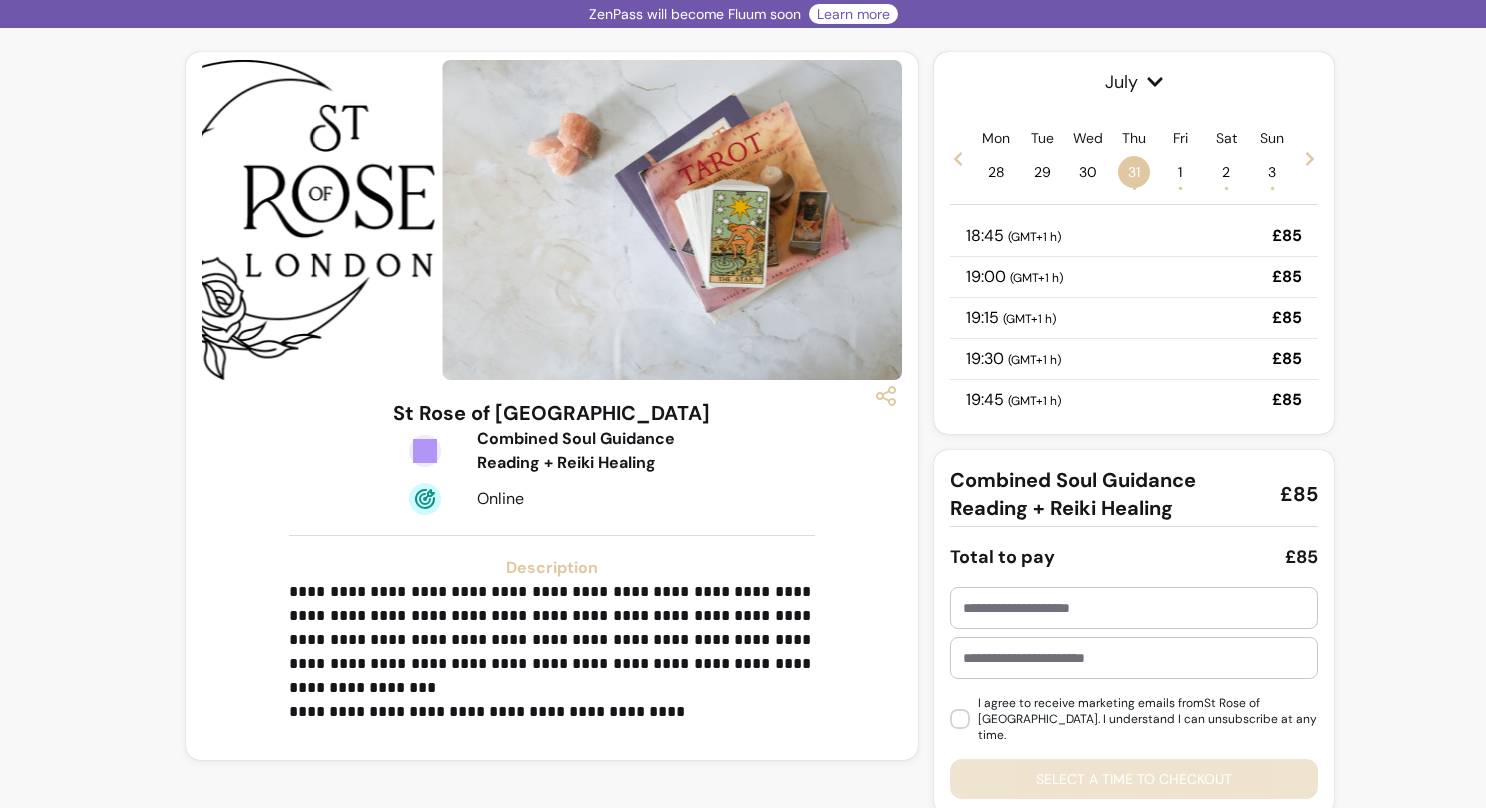 scroll, scrollTop: 0, scrollLeft: 0, axis: both 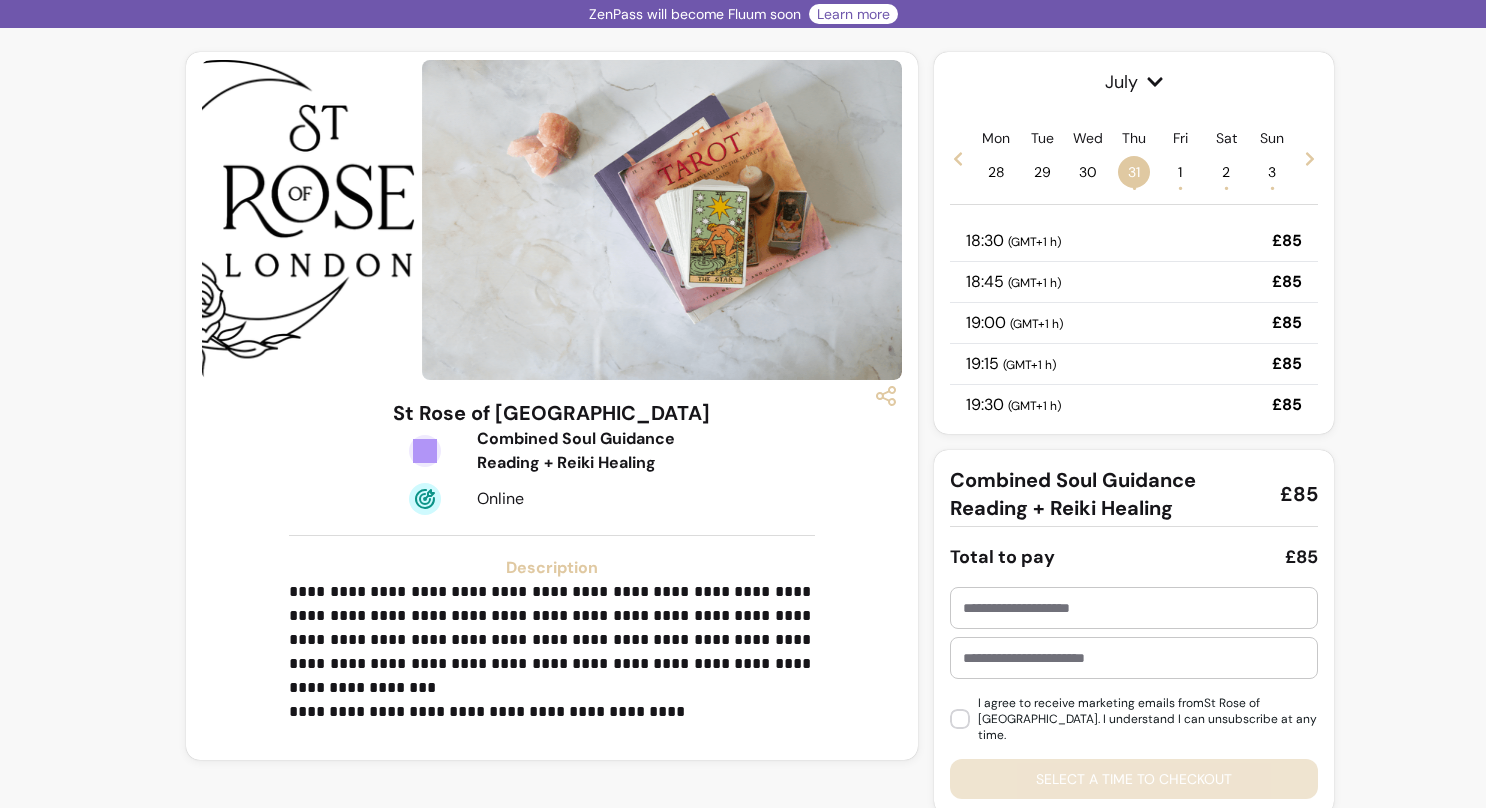 click on "•" at bounding box center (1226, 188) 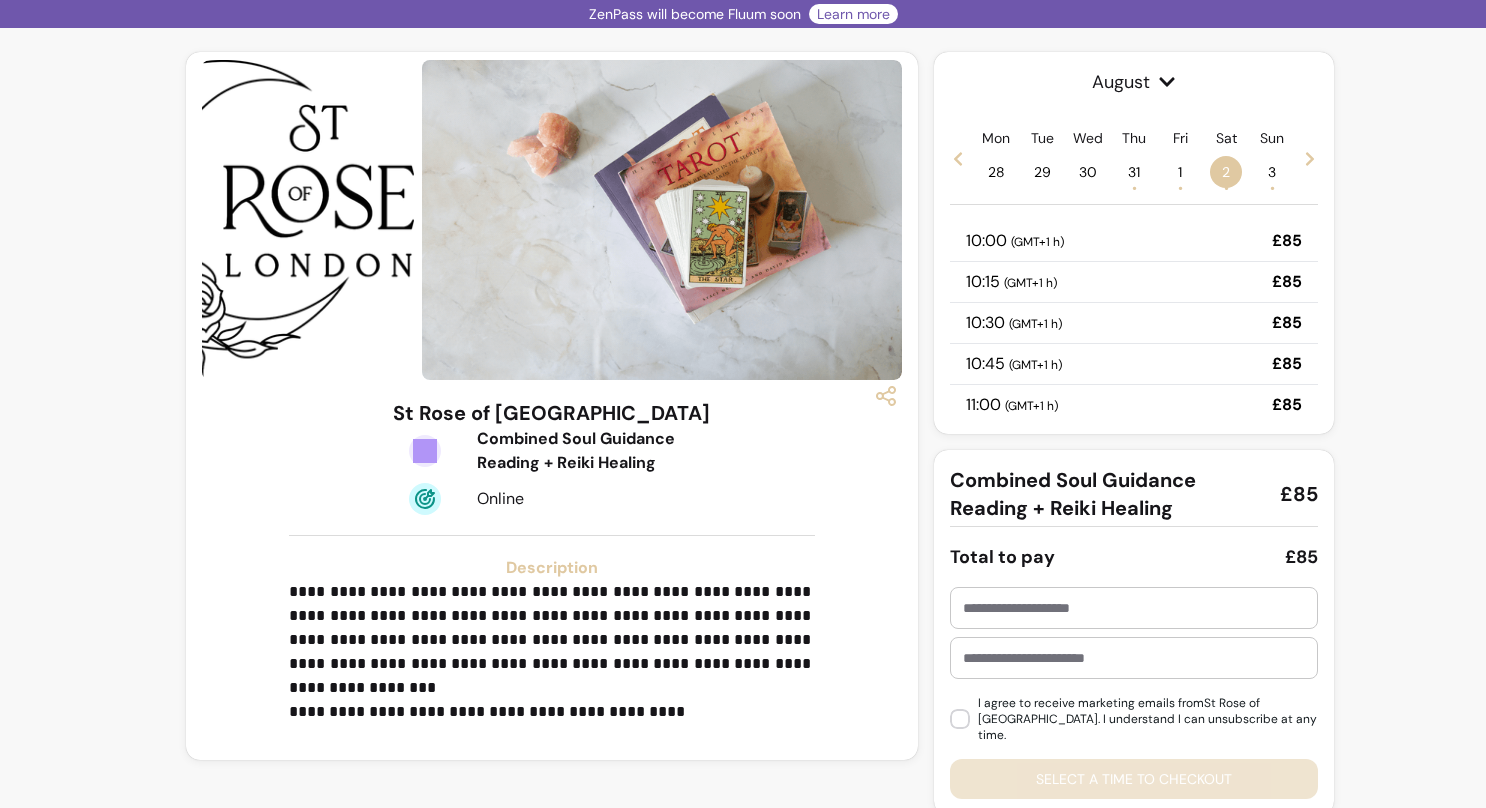 click on "10:00   ( GMT+1 h ) £85" at bounding box center [1134, 241] 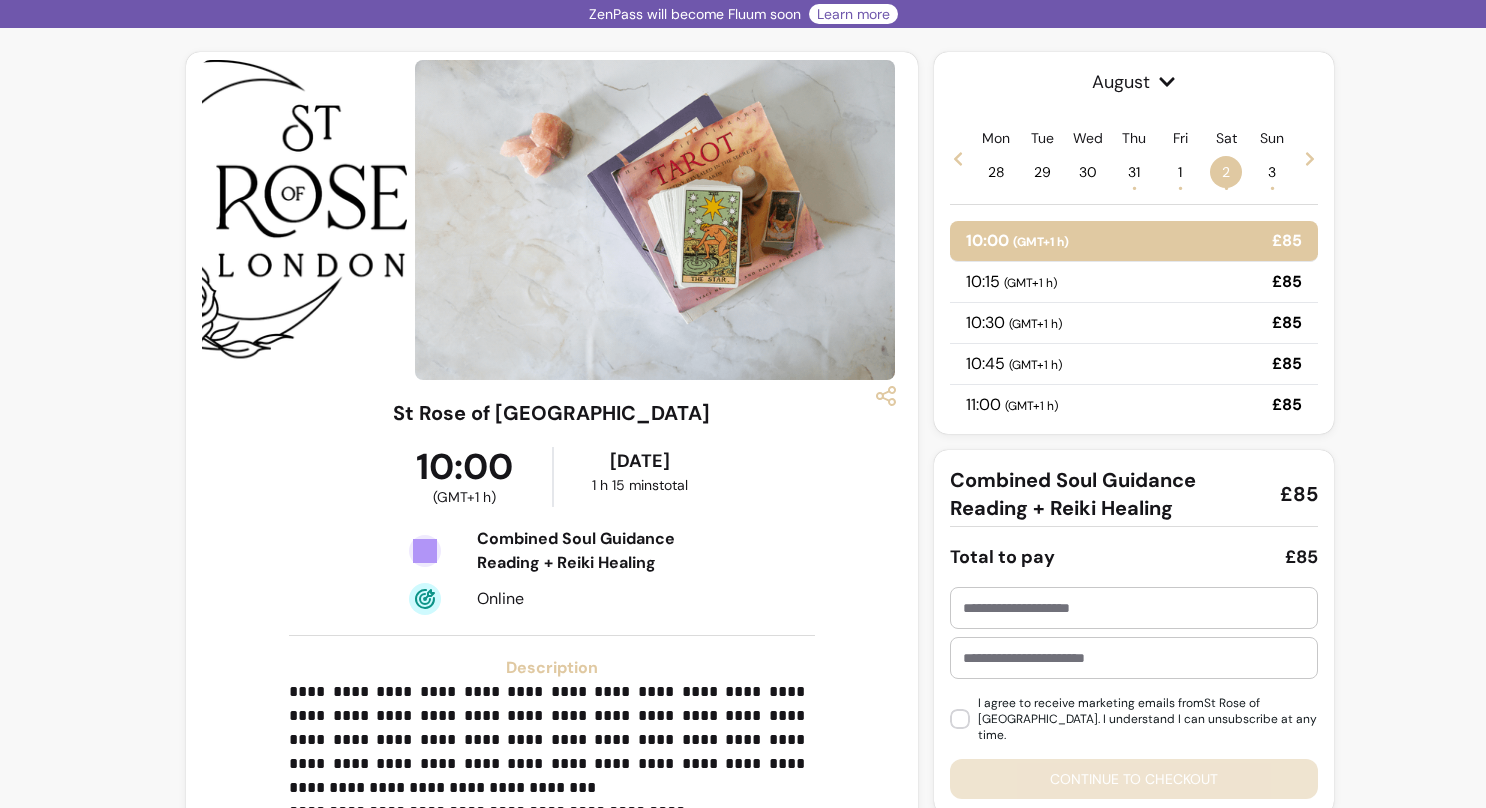 click at bounding box center (1134, 608) 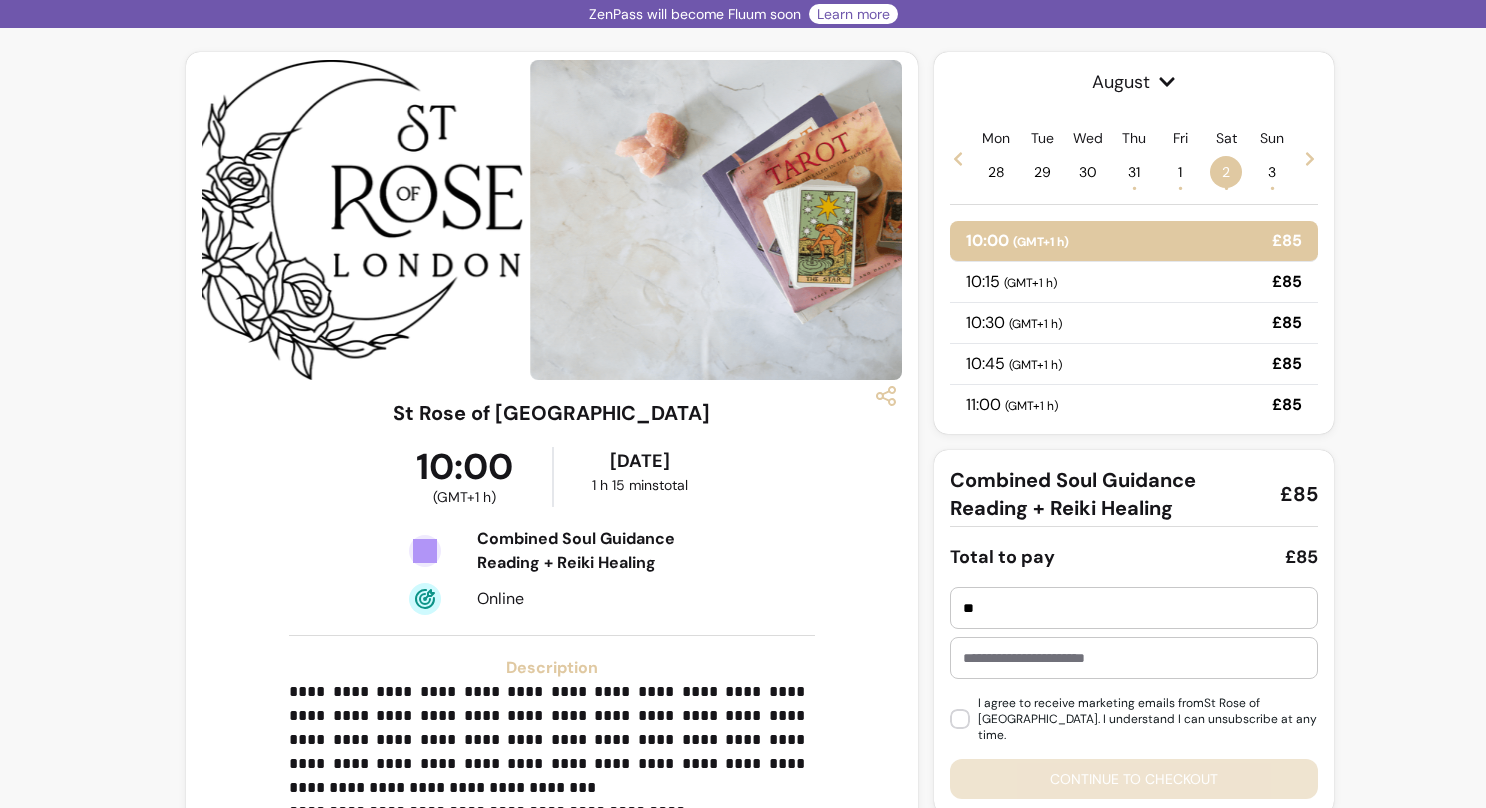 type on "*" 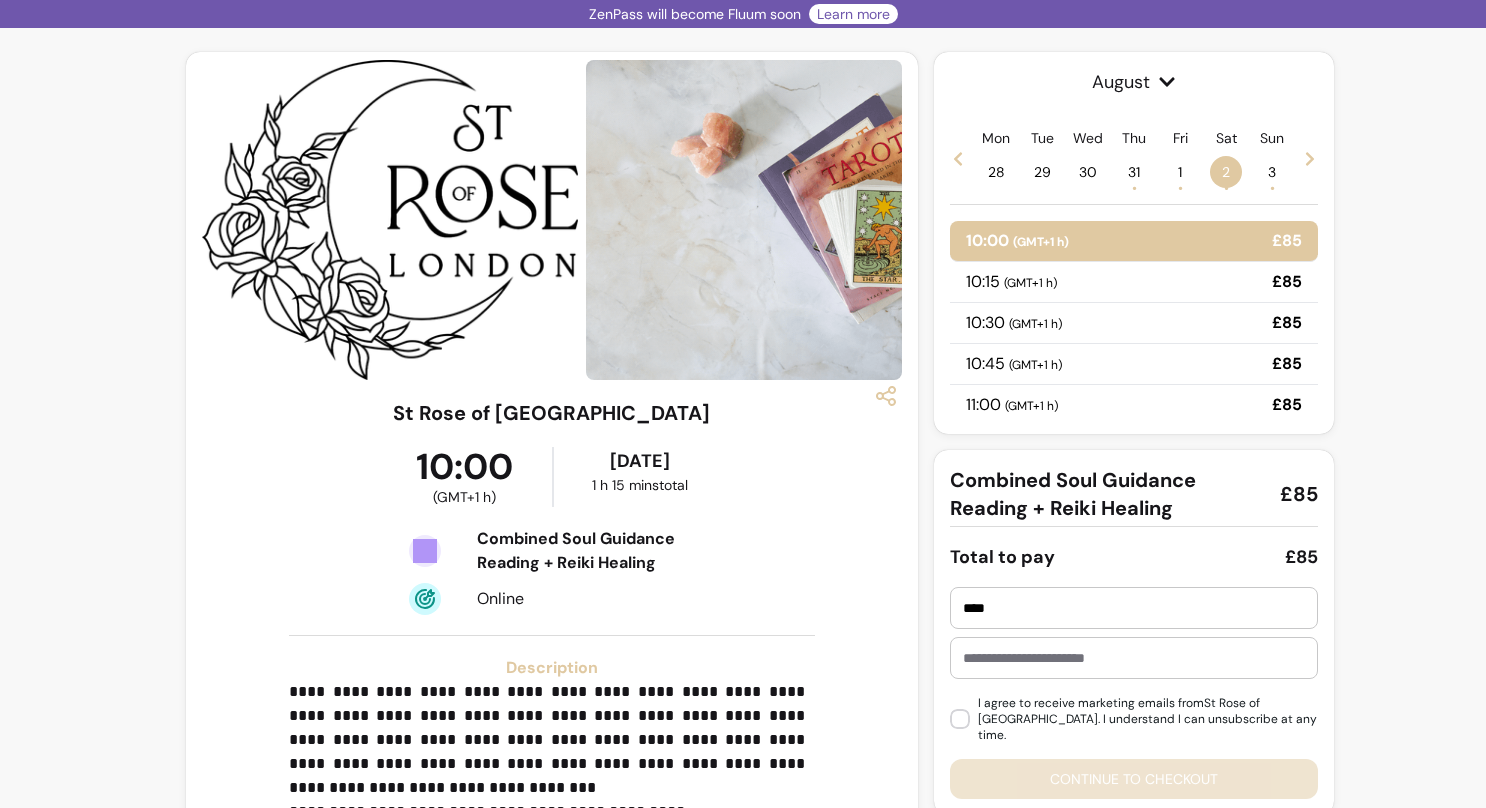 type on "****" 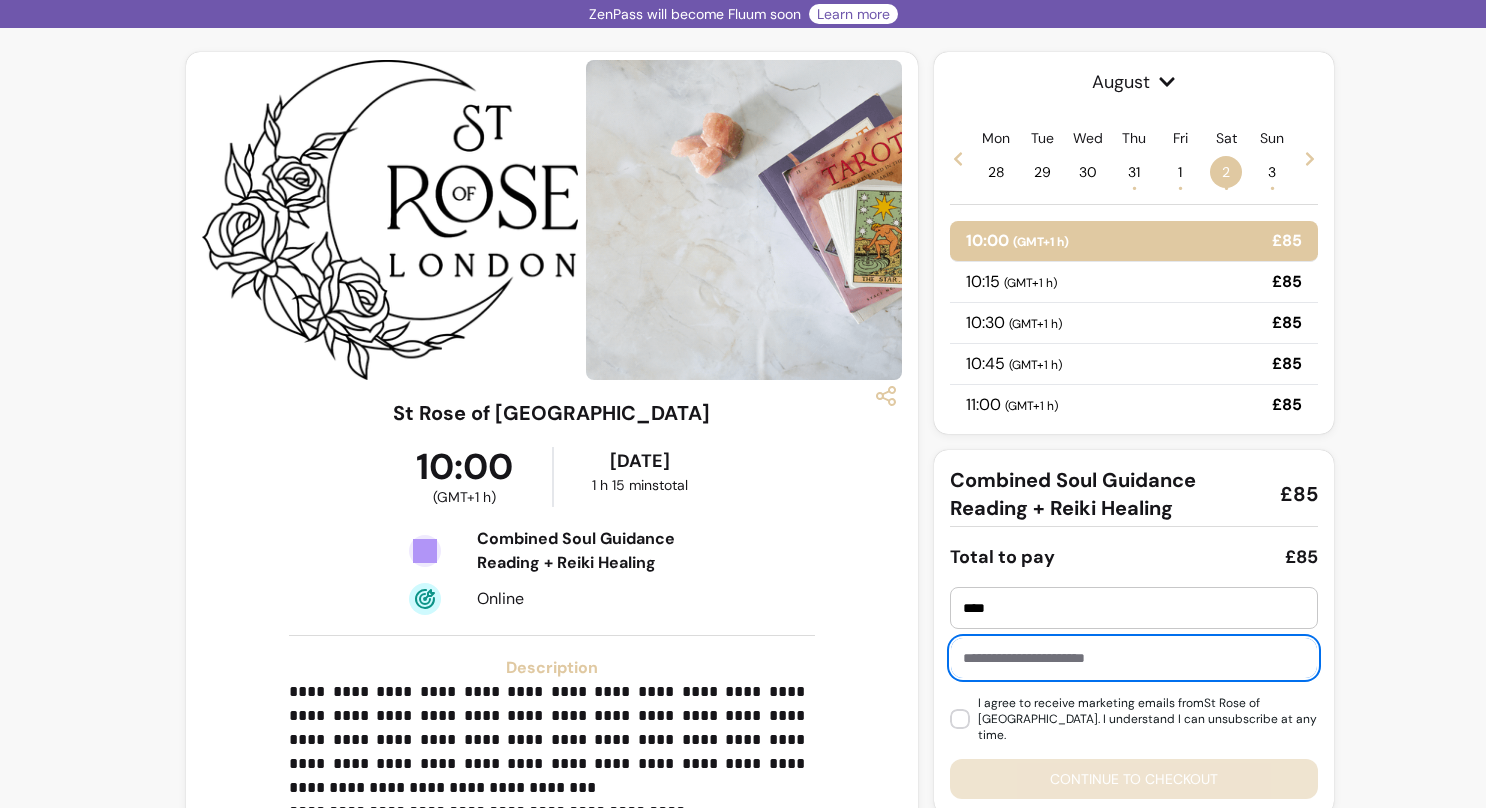 type on "*" 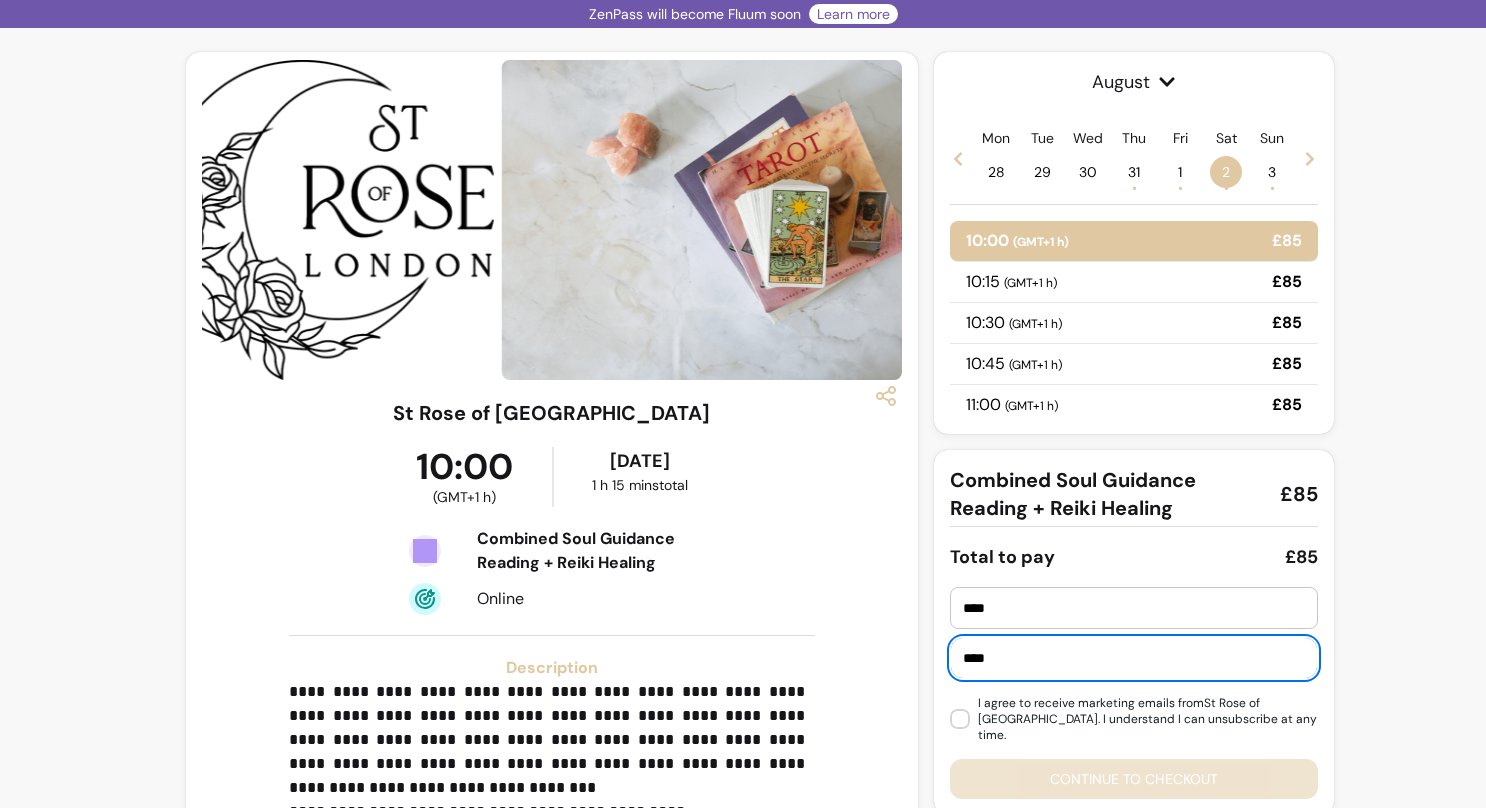 type on "**********" 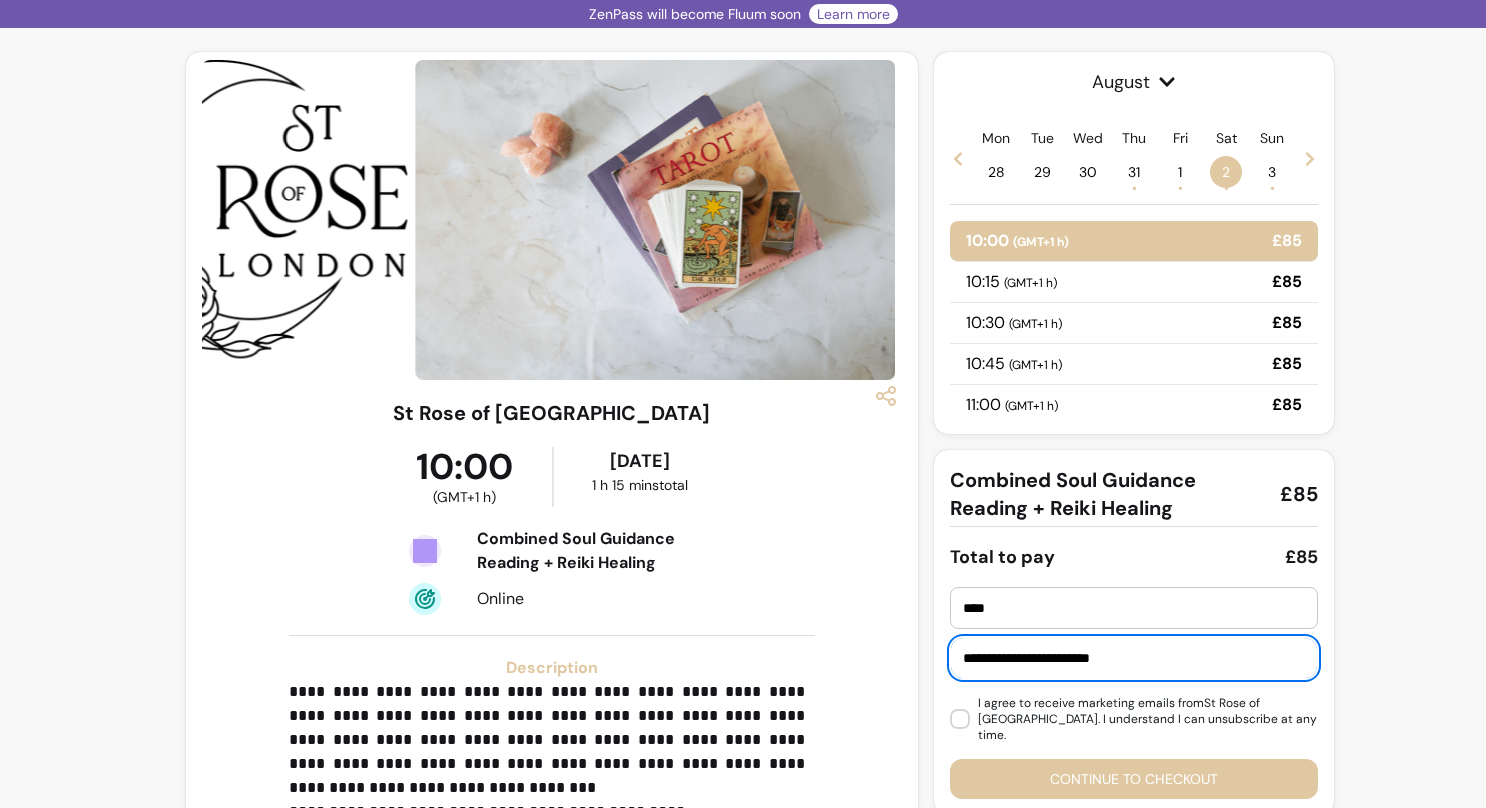 scroll, scrollTop: 68, scrollLeft: 0, axis: vertical 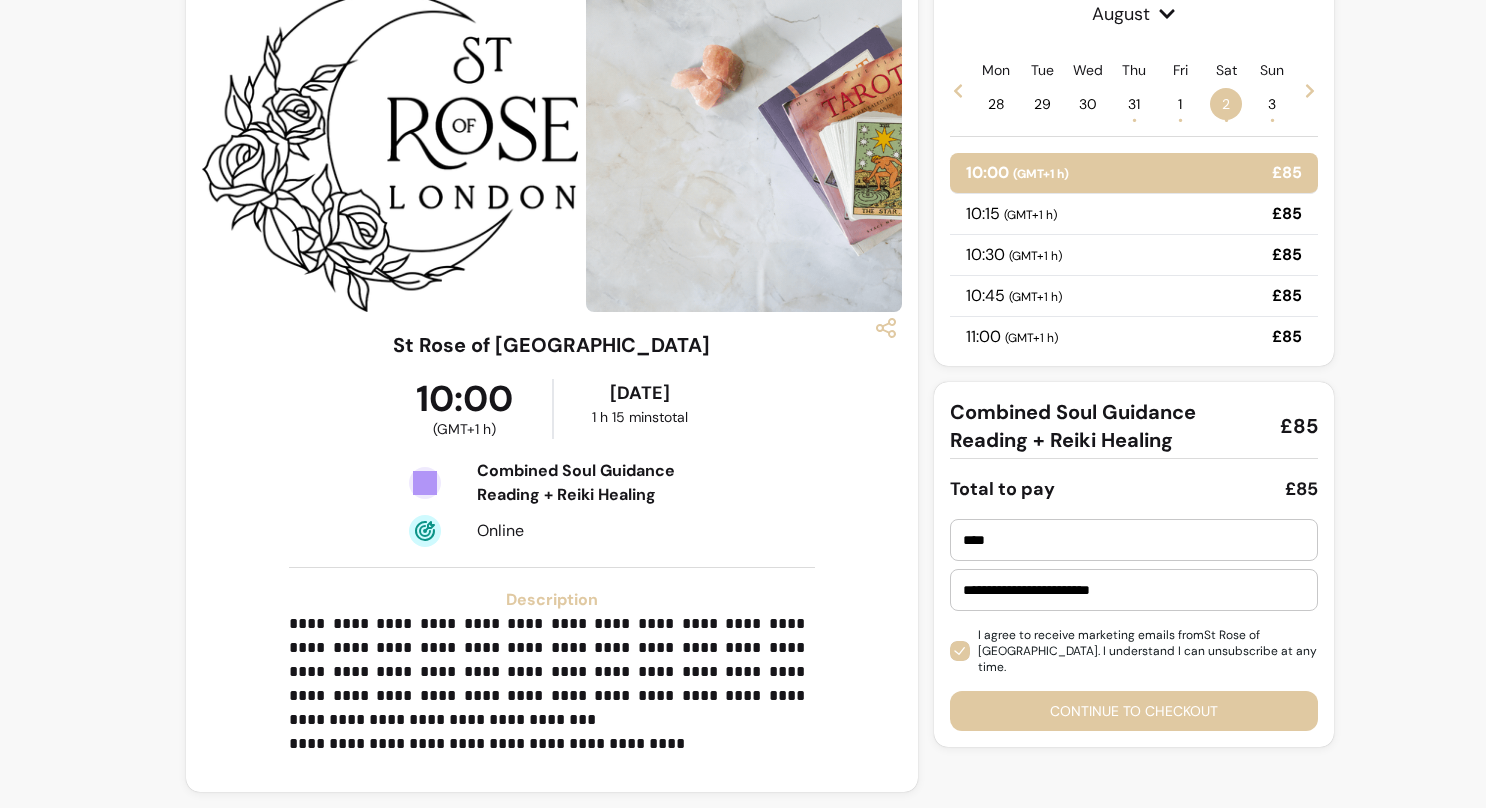 click on "31 •" at bounding box center [1134, 104] 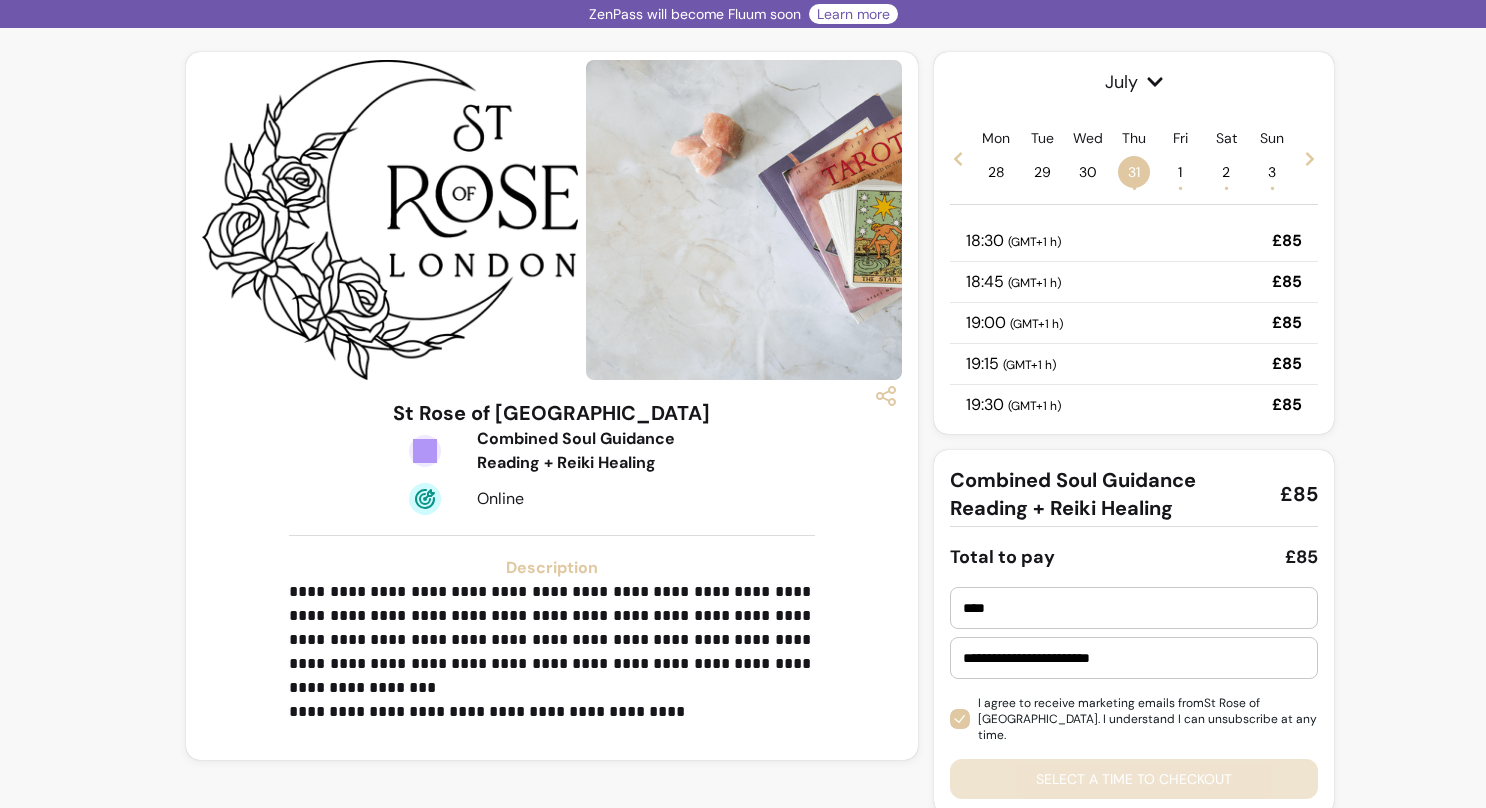 click on "2 •" at bounding box center [1226, 172] 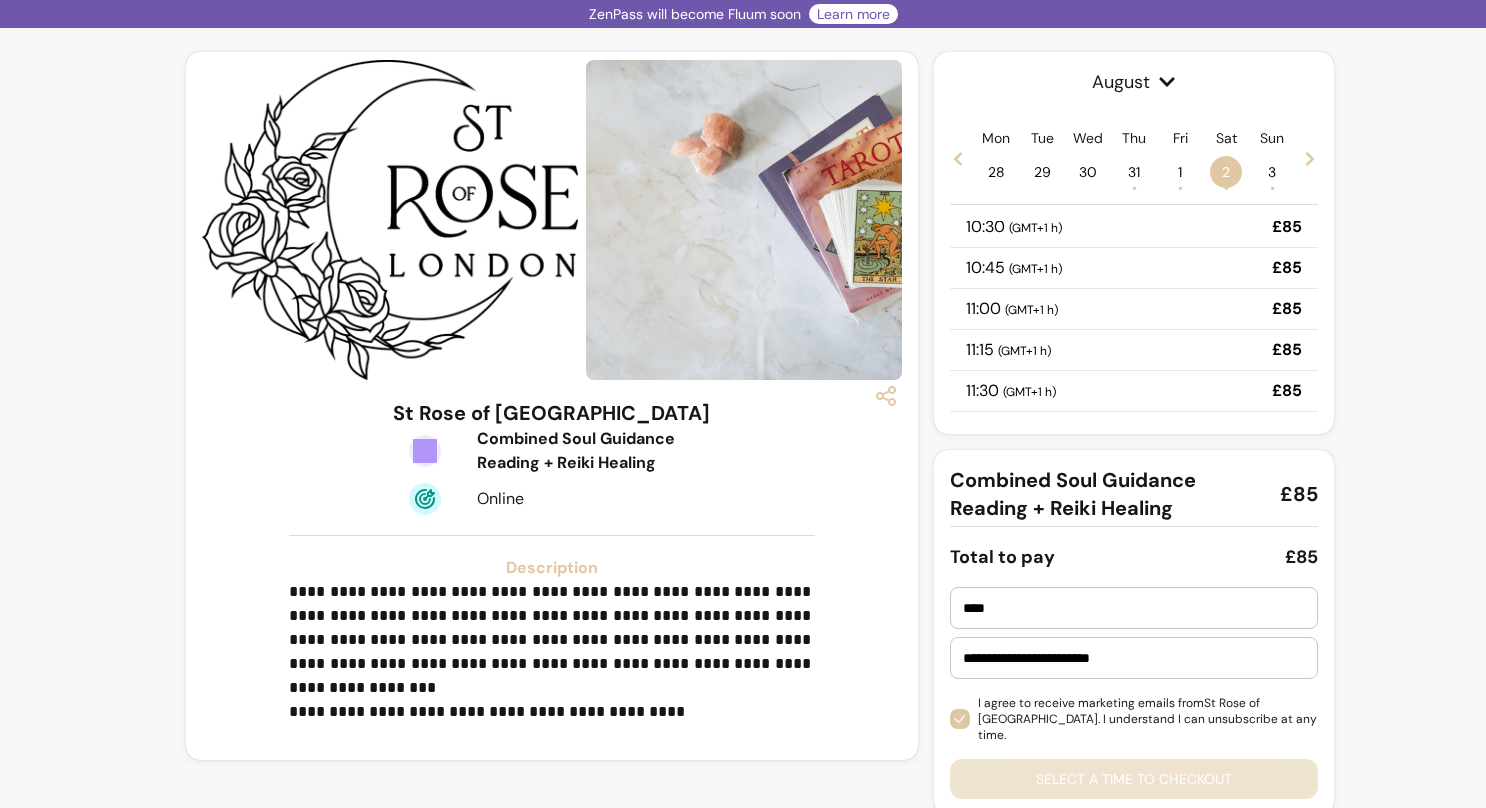scroll, scrollTop: 0, scrollLeft: 0, axis: both 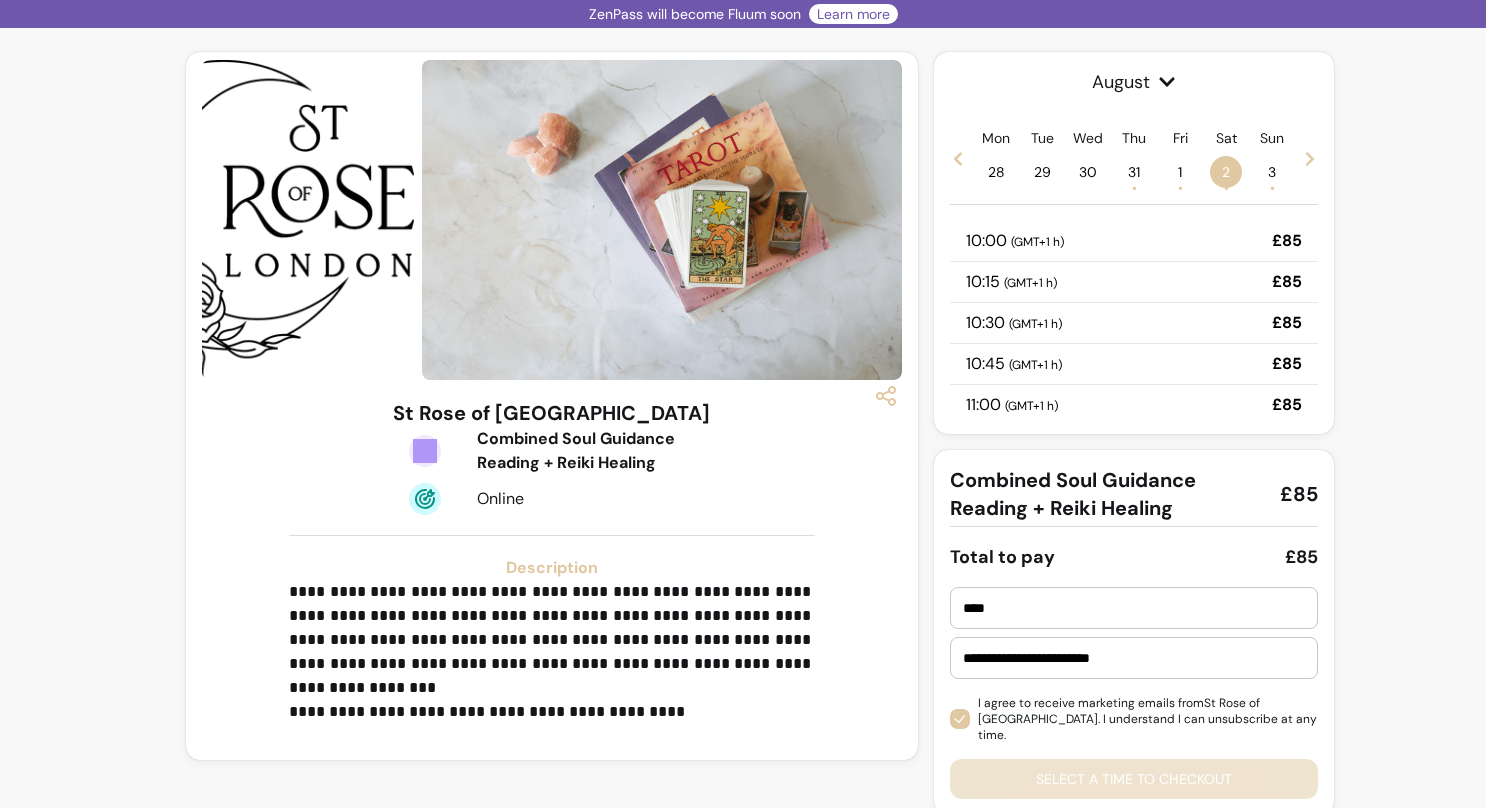 click on "31 •" at bounding box center [1134, 172] 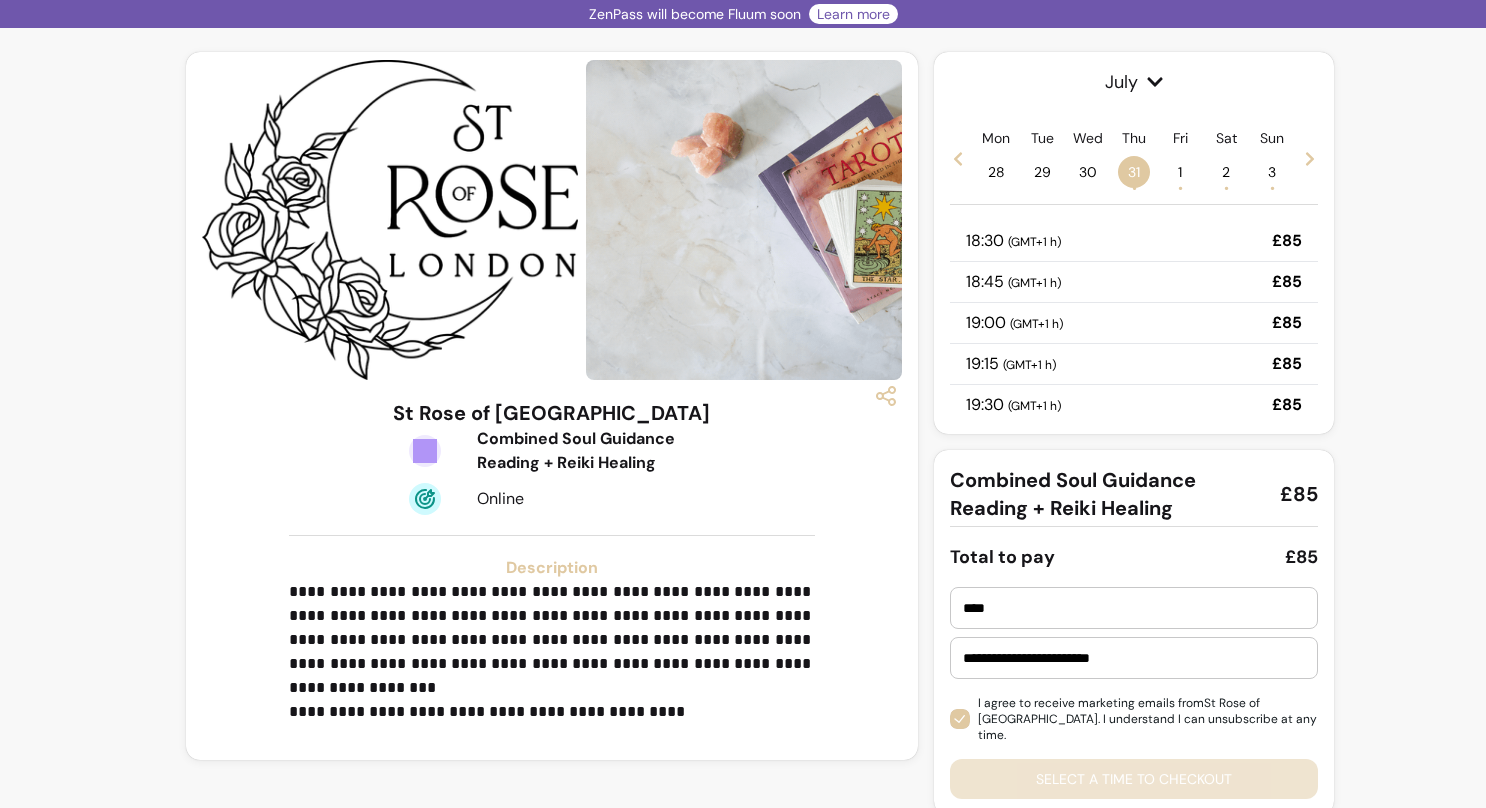 click on "18:30   ( GMT+1 h ) £85" at bounding box center (1134, 241) 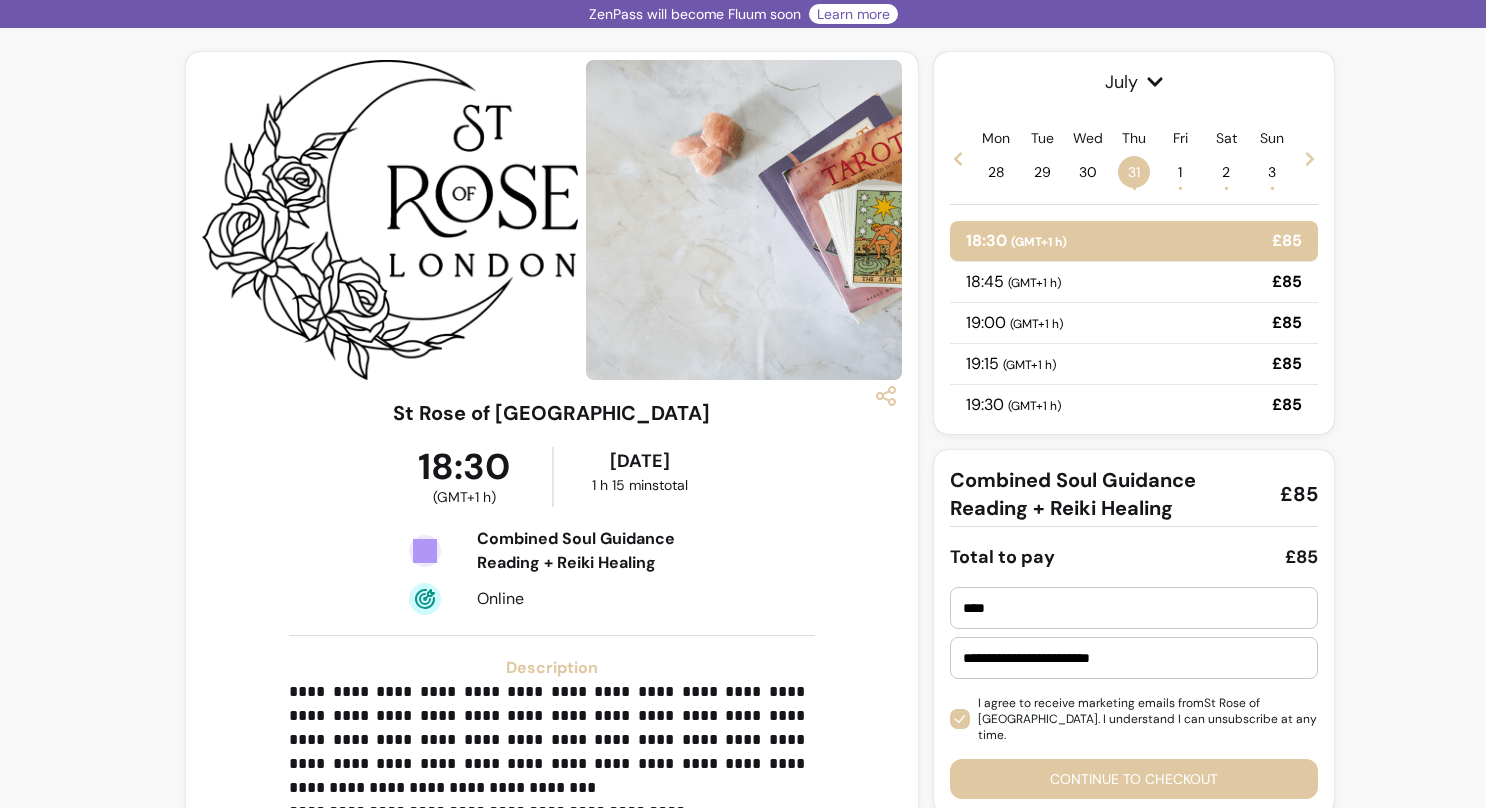 scroll, scrollTop: 68, scrollLeft: 0, axis: vertical 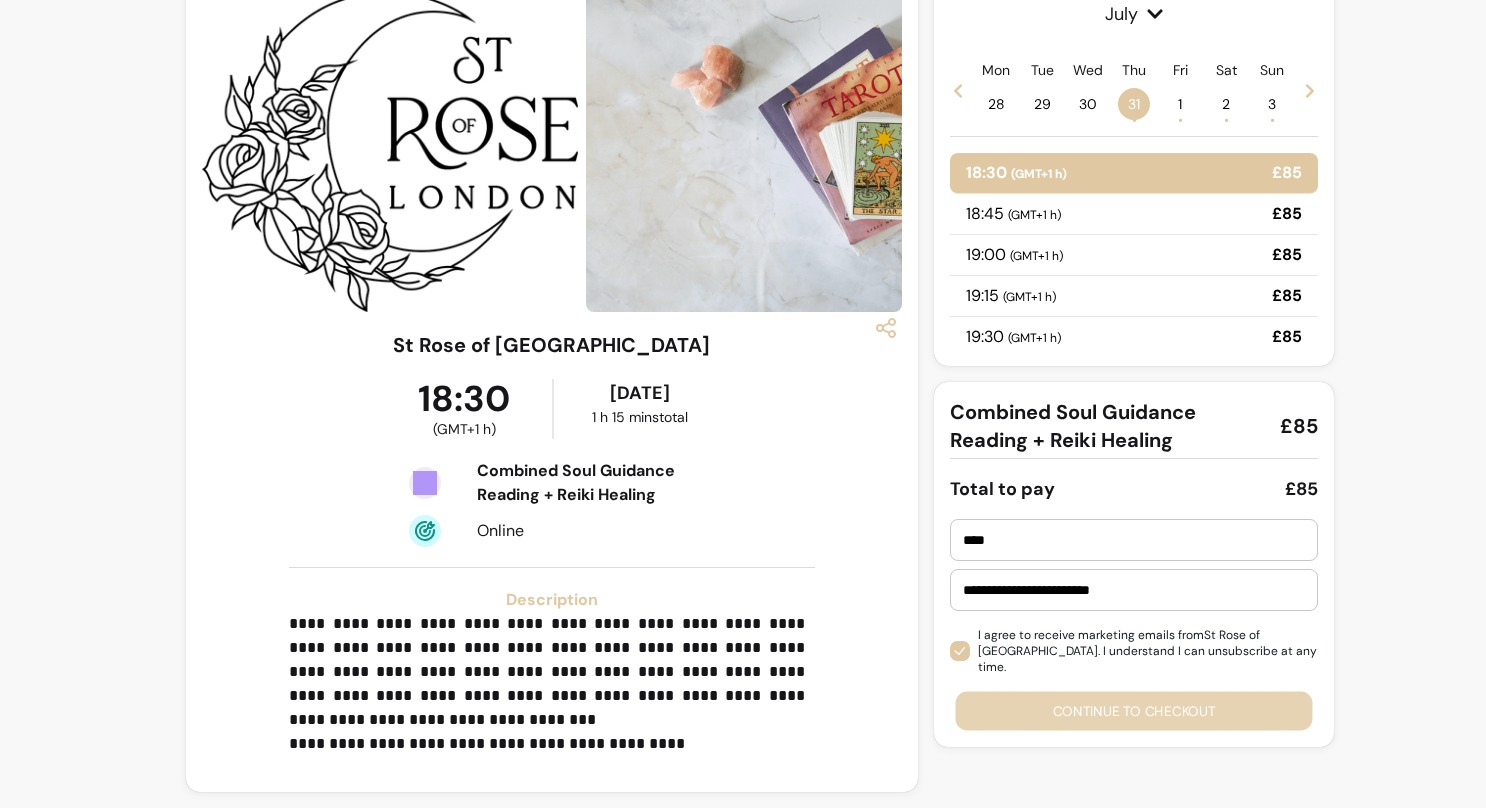 click on "Continue to checkout" at bounding box center [1134, 711] 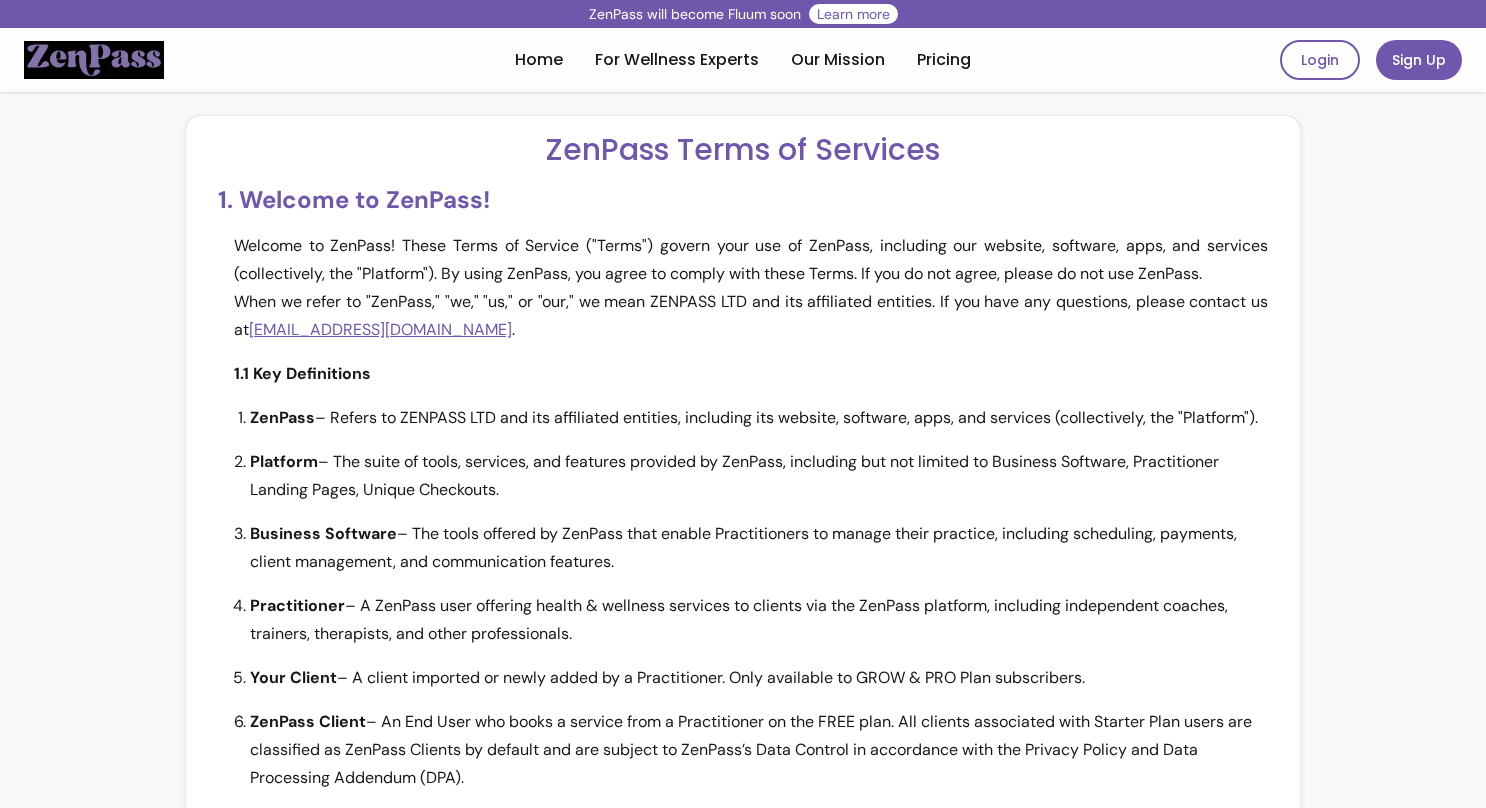 scroll, scrollTop: 0, scrollLeft: 0, axis: both 